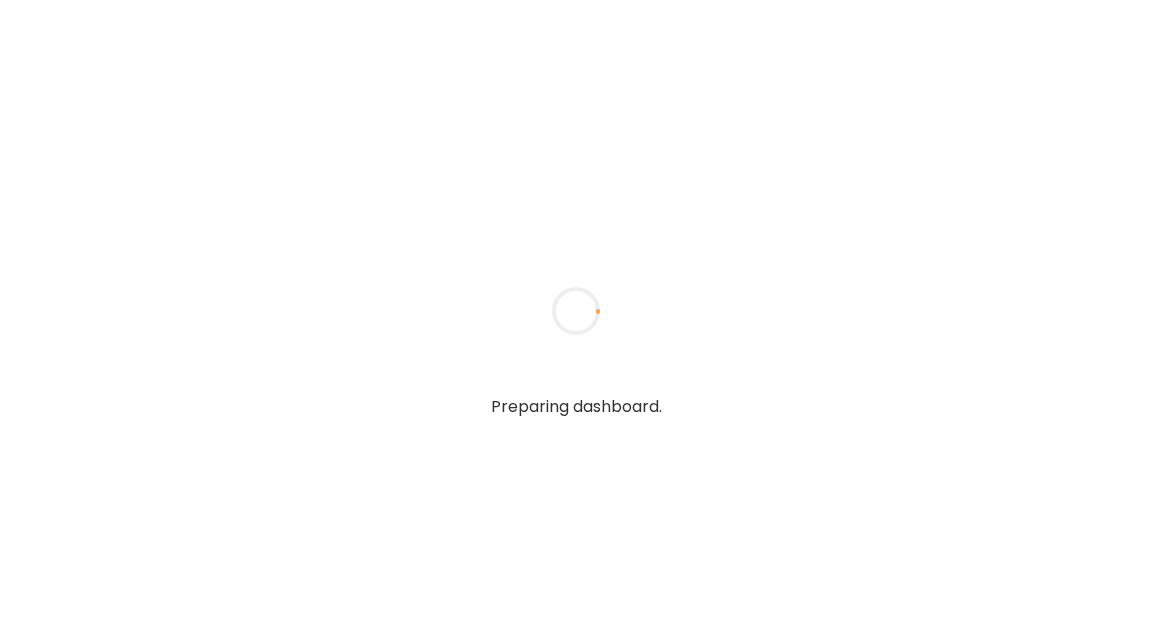 scroll, scrollTop: 0, scrollLeft: 0, axis: both 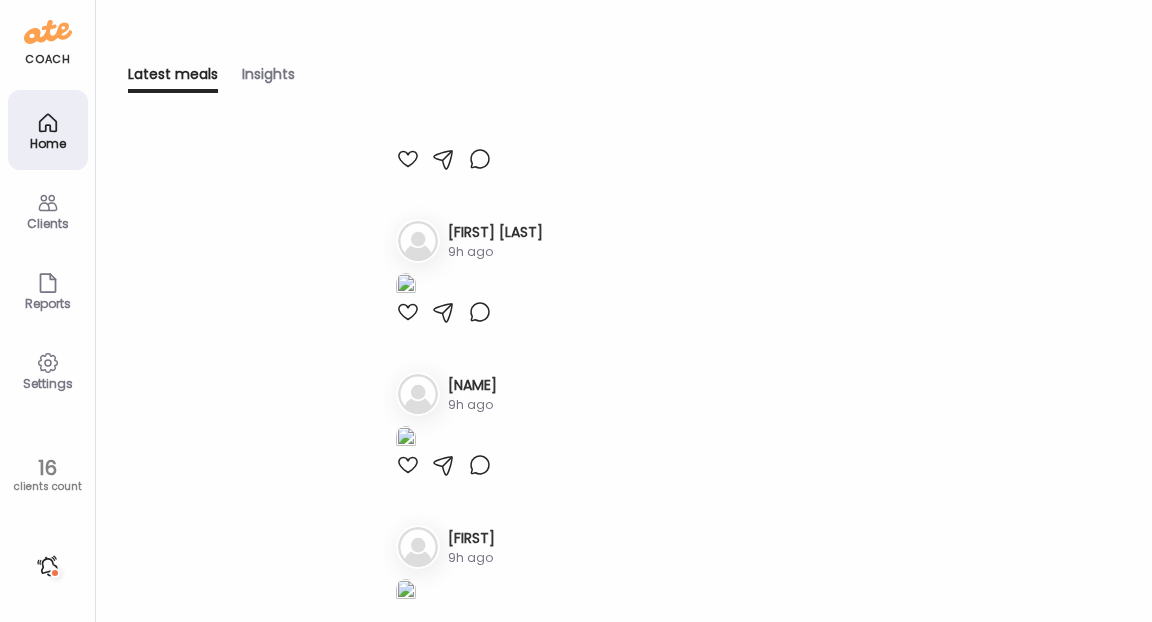 click at bounding box center [408, 6] 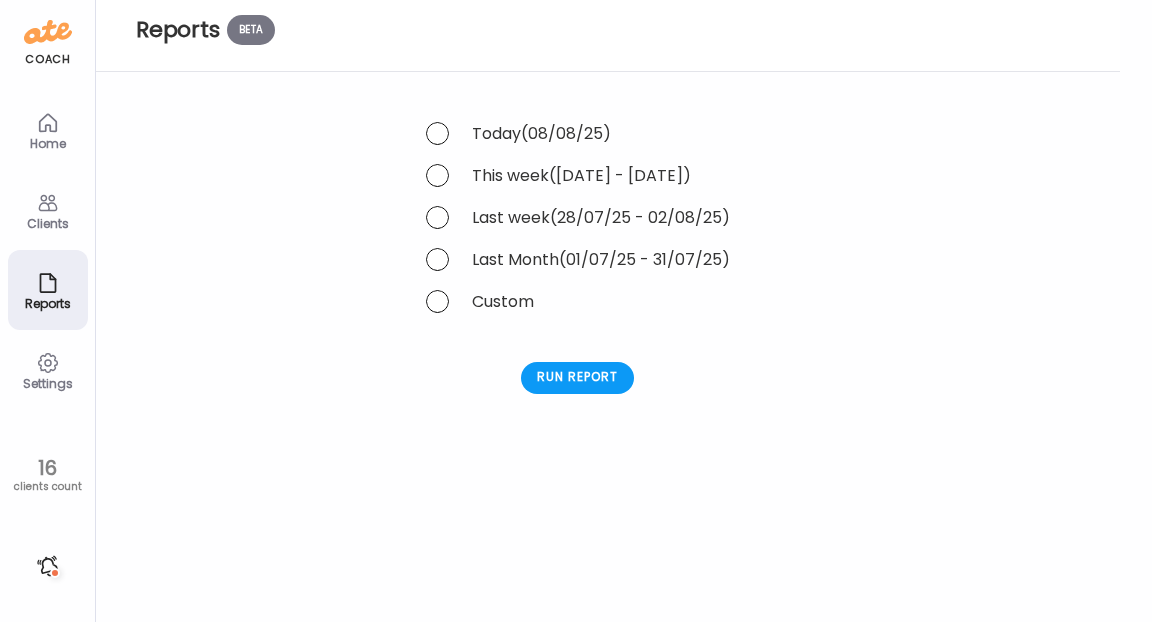 click on "([DATE] - [DATE])" at bounding box center (620, 175) 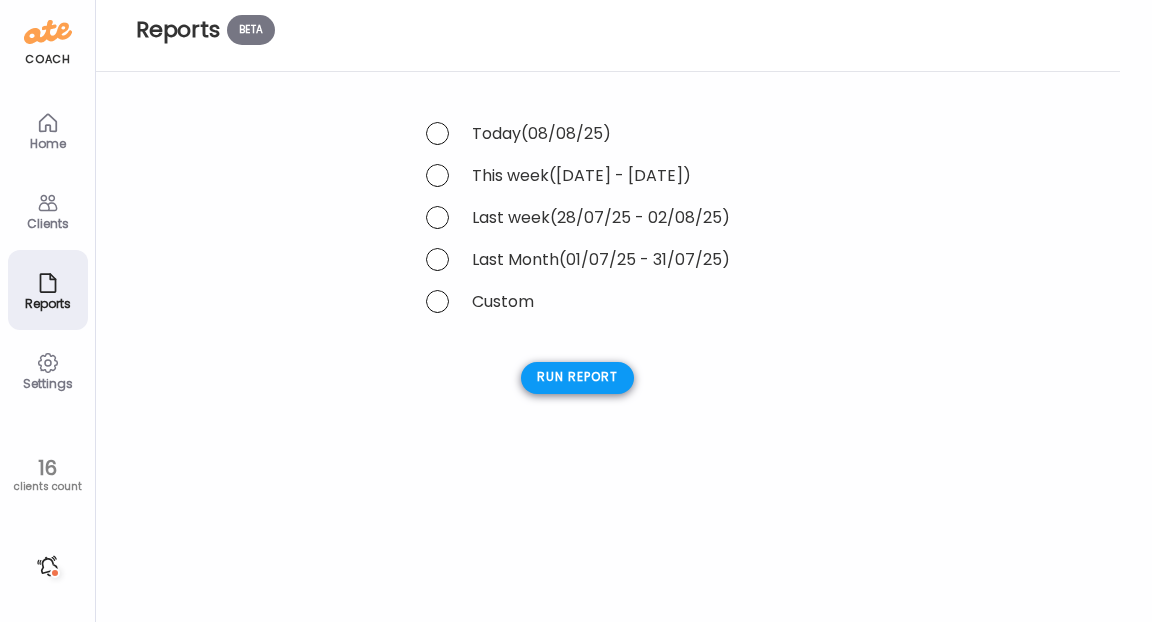 click on "Run report" at bounding box center [577, 378] 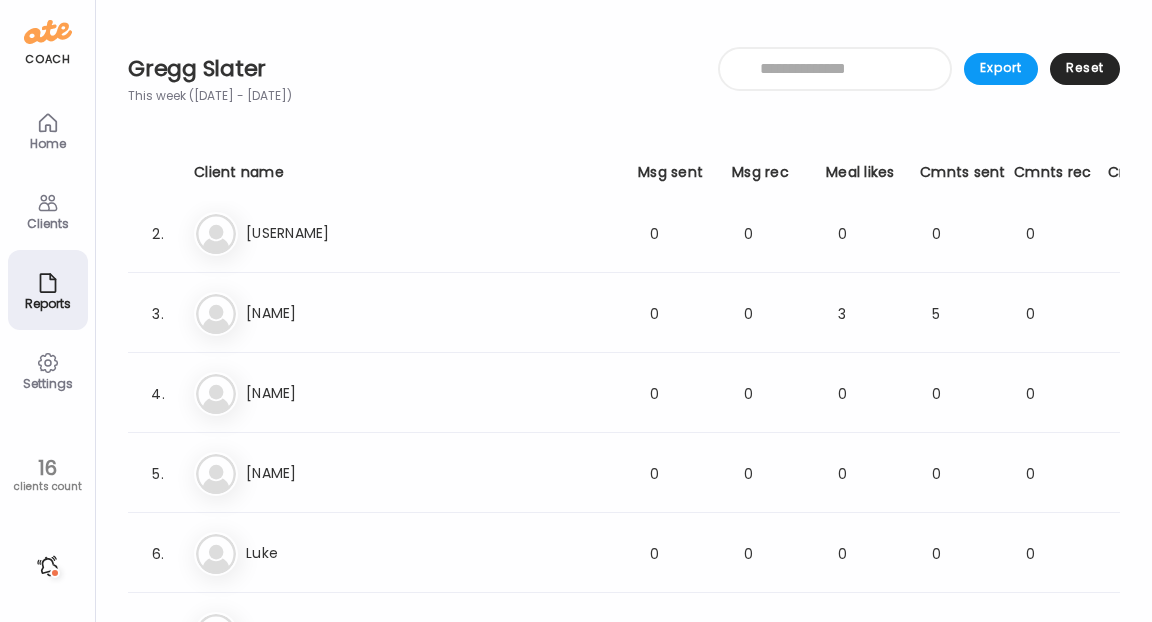 scroll, scrollTop: 95, scrollLeft: 0, axis: vertical 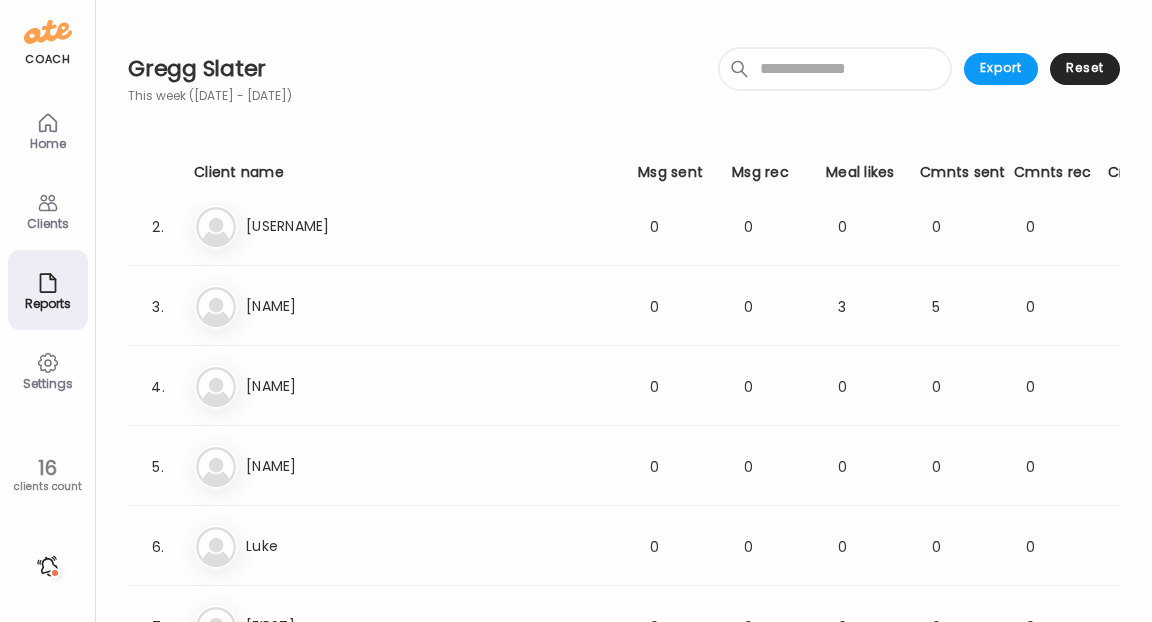 click 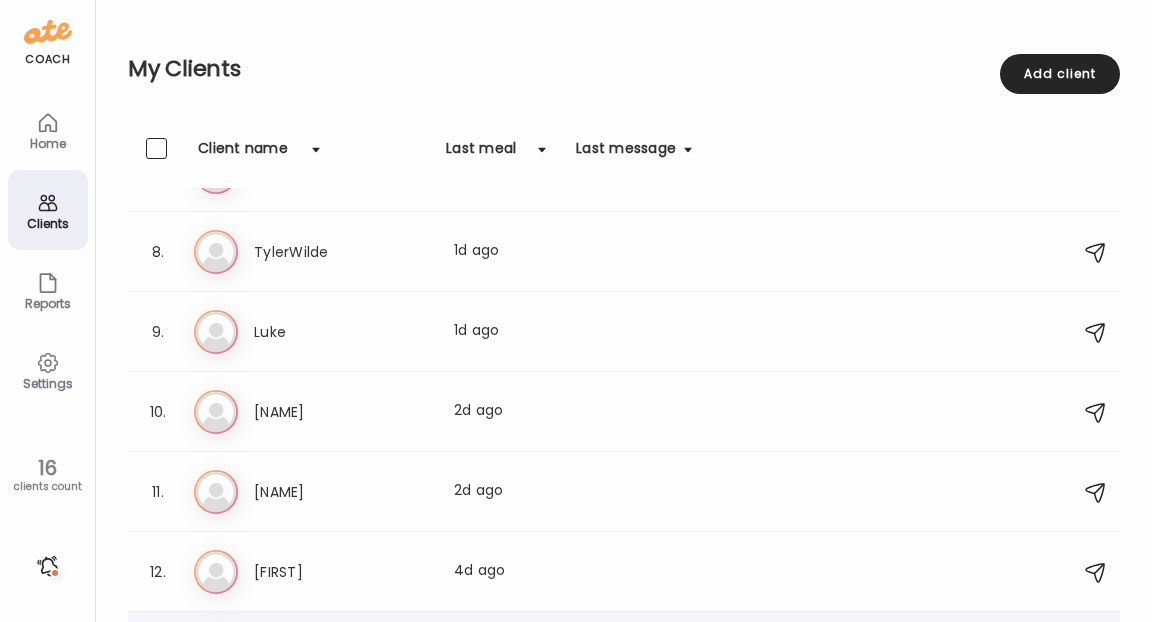scroll, scrollTop: 526, scrollLeft: 0, axis: vertical 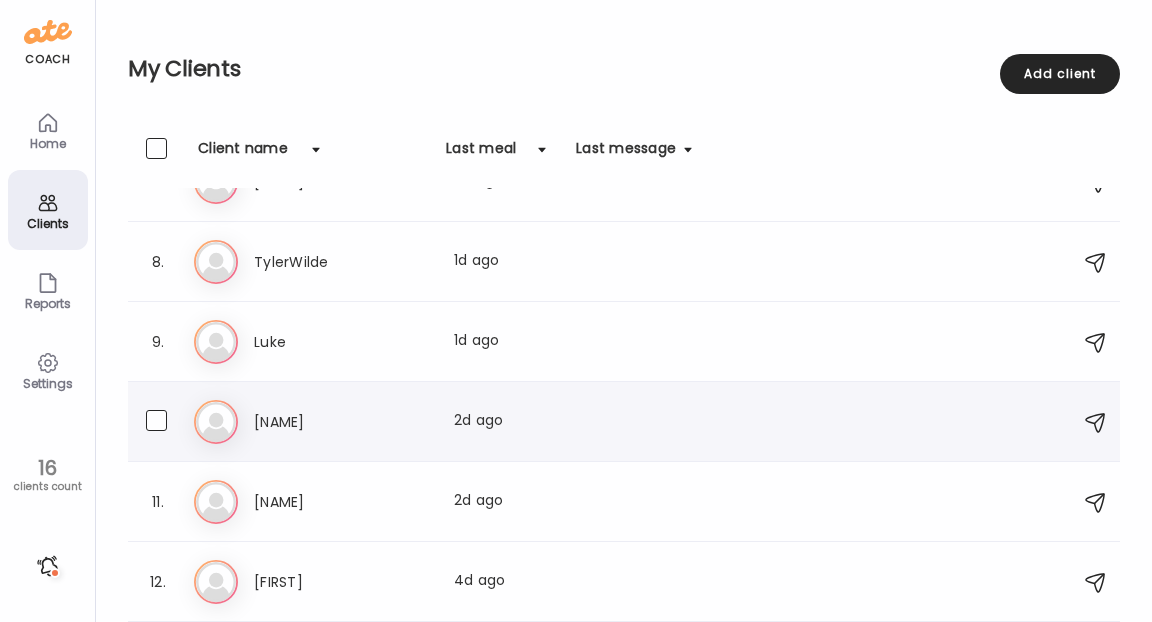 click on "[NAME]" at bounding box center [342, 422] 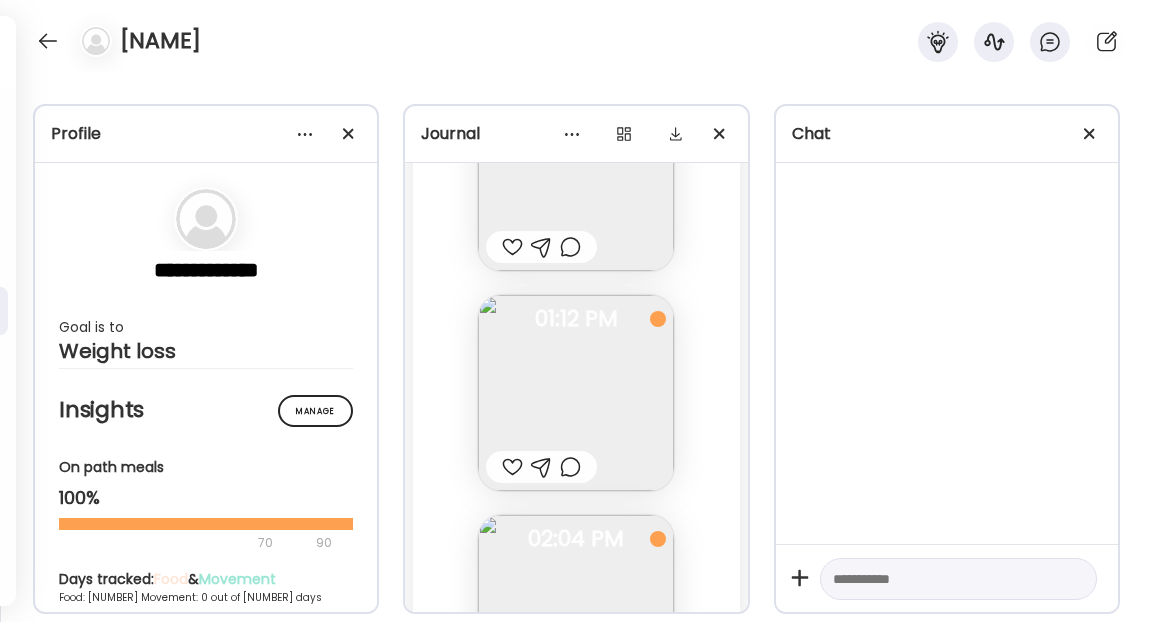 scroll, scrollTop: 31273, scrollLeft: 0, axis: vertical 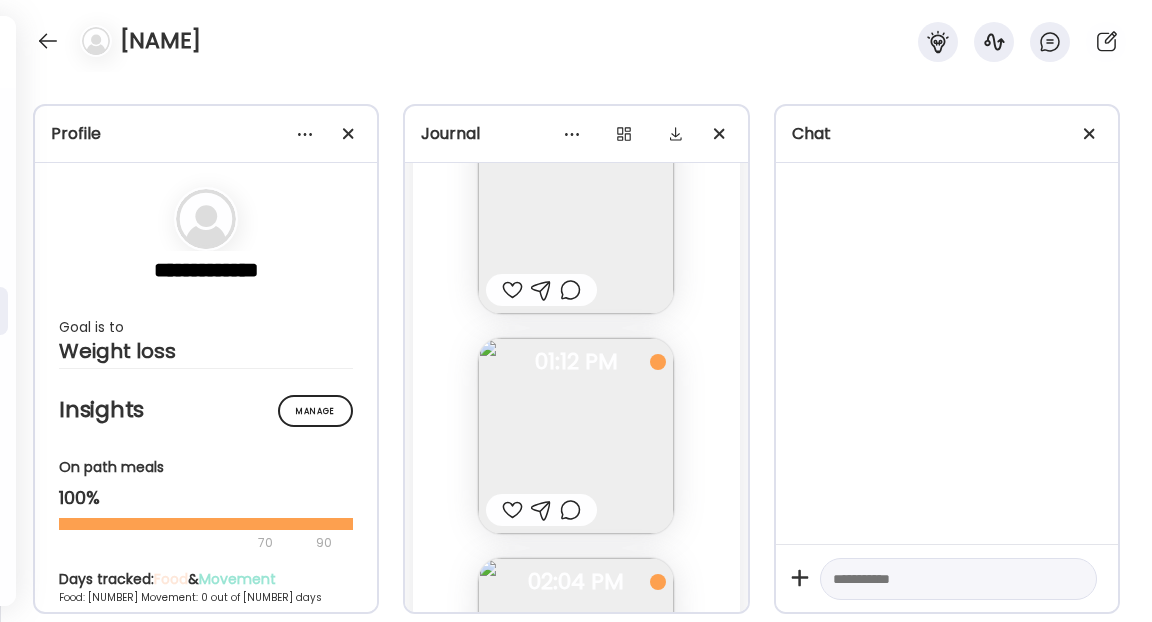 click at bounding box center (576, 436) 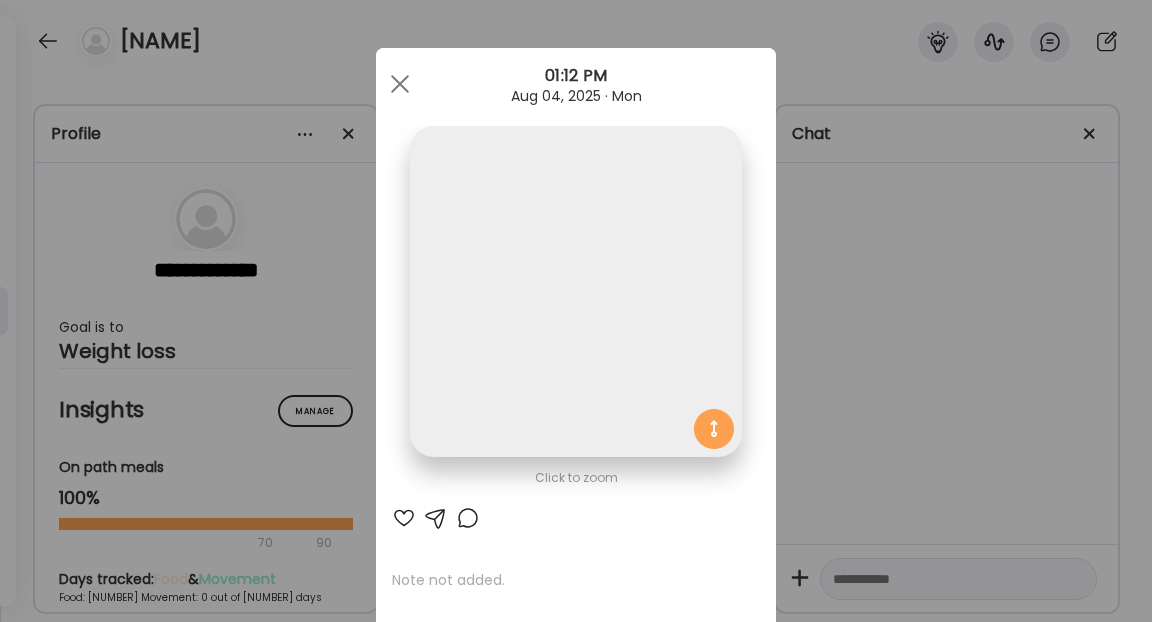 click at bounding box center [575, 291] 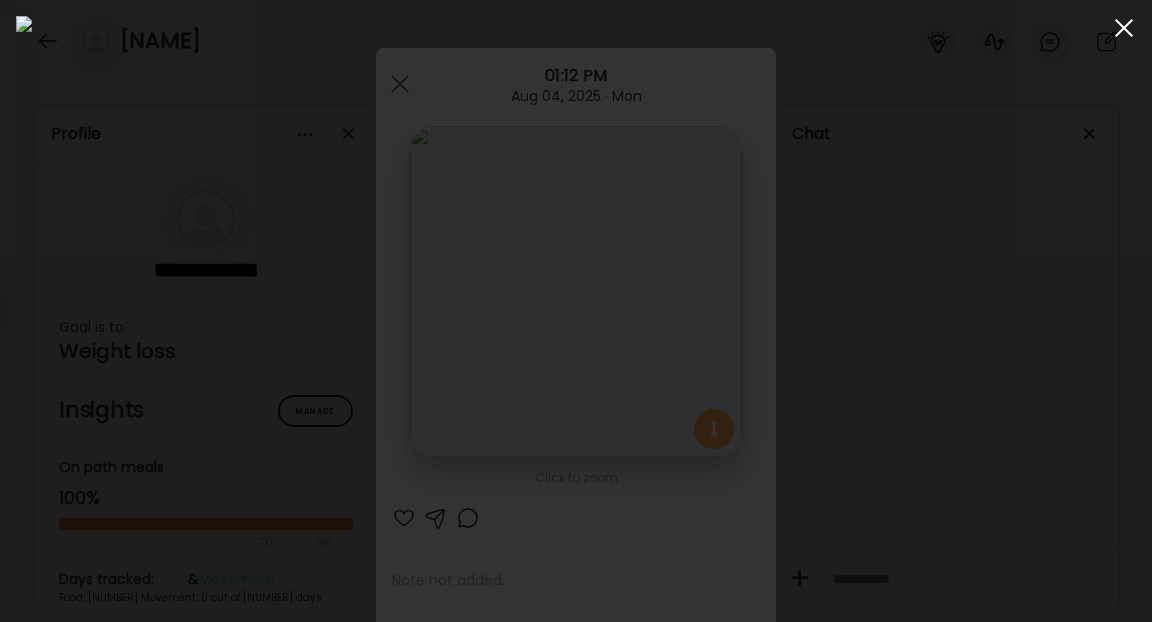 click at bounding box center (1124, 28) 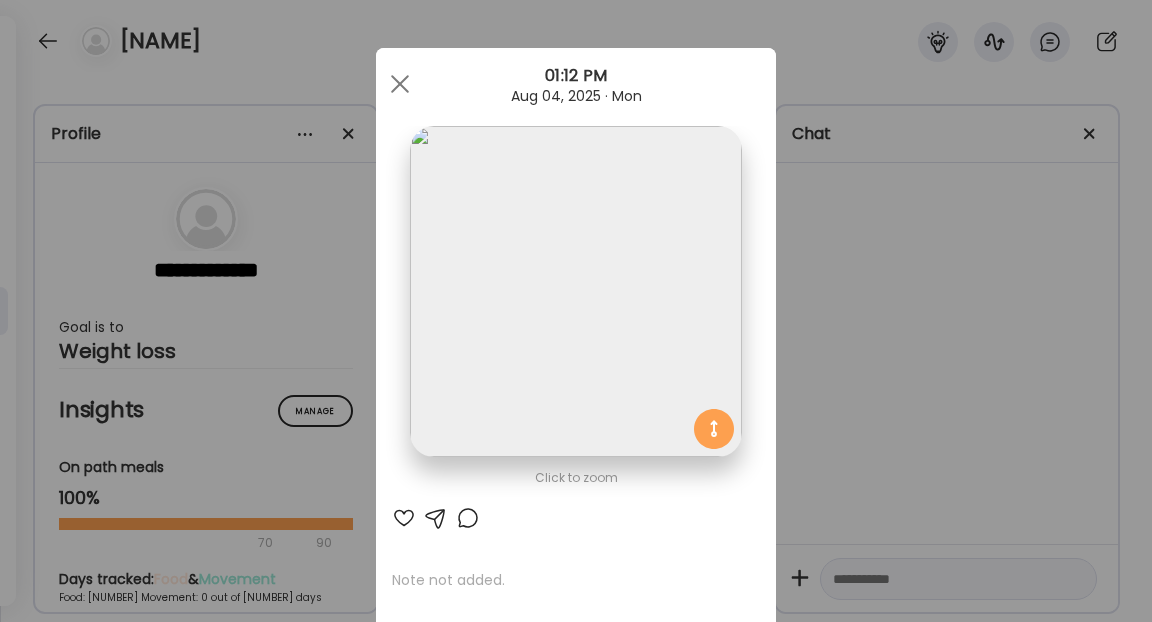 click at bounding box center [404, 518] 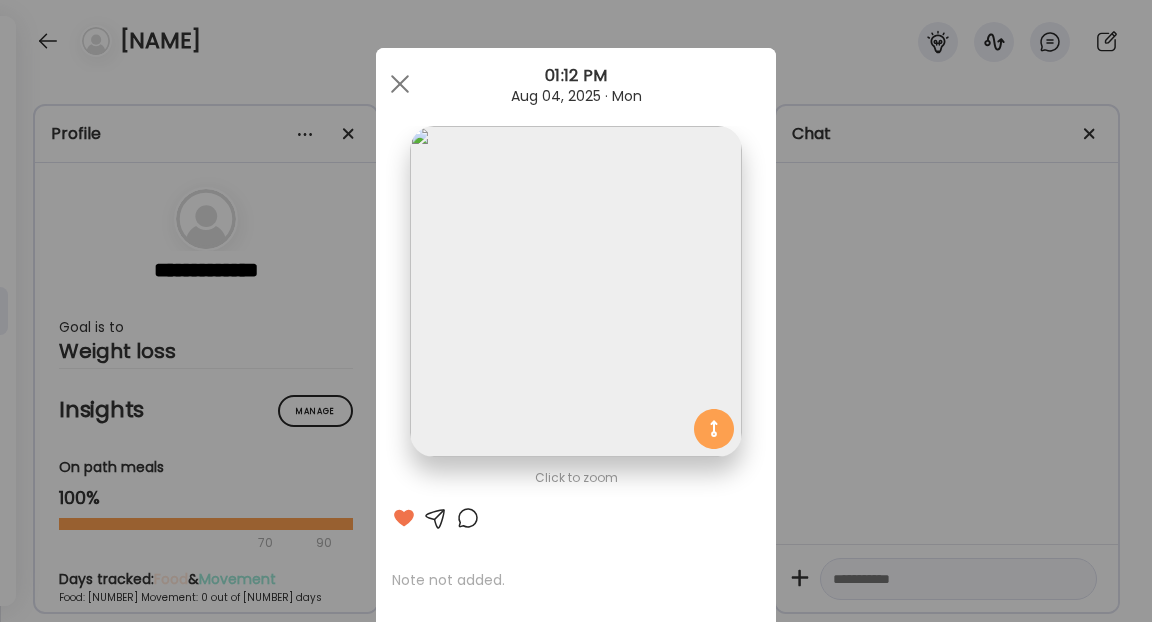 click on "Ate Coach Dashboard
Wahoo! It’s official
Take a moment to set up your Coach Profile to give your clients a smooth onboarding experience.
Skip Set up coach profile
Ate Coach Dashboard
1 Image 2 Message 3 Invite
Let’s get you quickly set up
Add a headshot or company logo for client recognition
Skip Next
Ate Coach Dashboard
1 Image 2 Message 3 Invite
Customize your welcome message
This page will be the first thing your clients will see. Add a welcome message to personalize their experience.
Header 32" at bounding box center [576, 311] 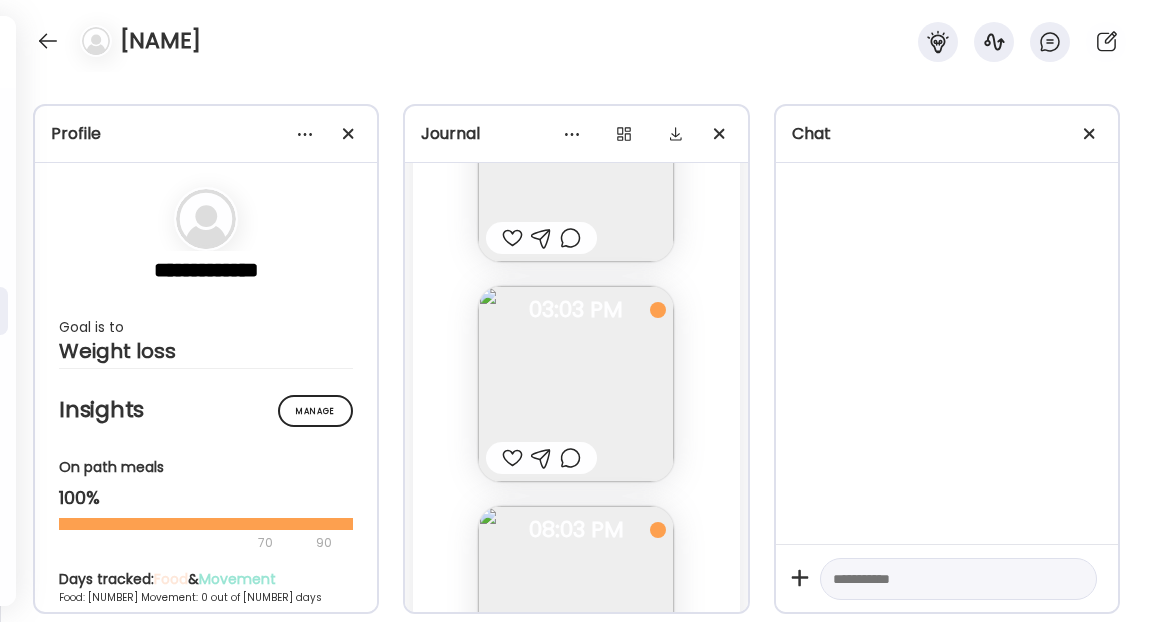 scroll, scrollTop: 31775, scrollLeft: 0, axis: vertical 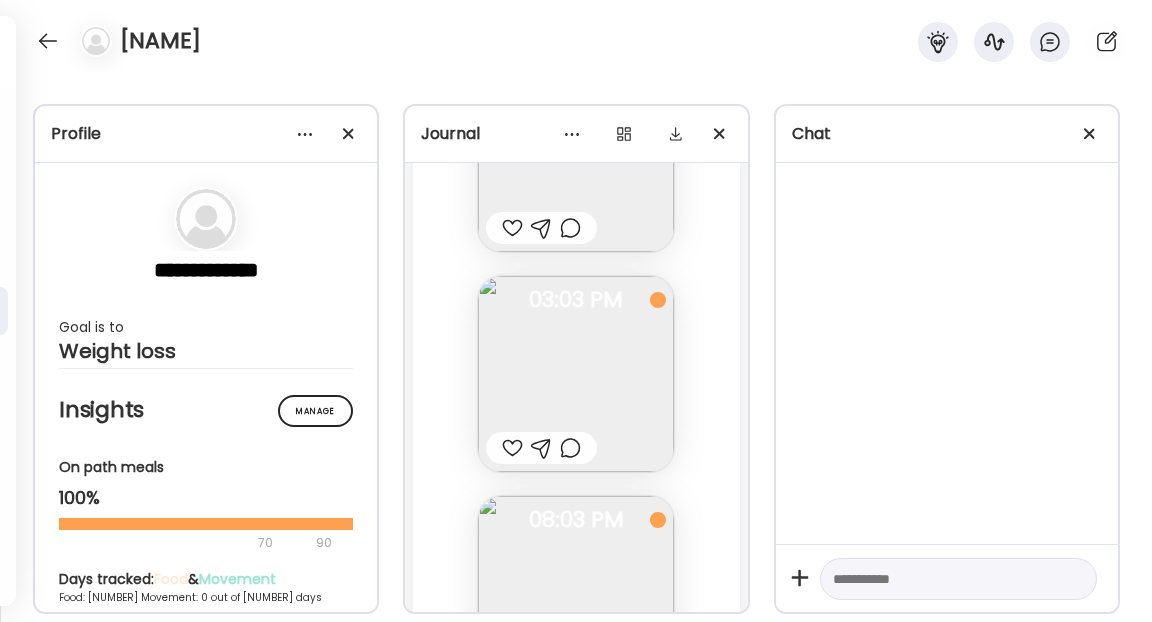 click at bounding box center [576, 594] 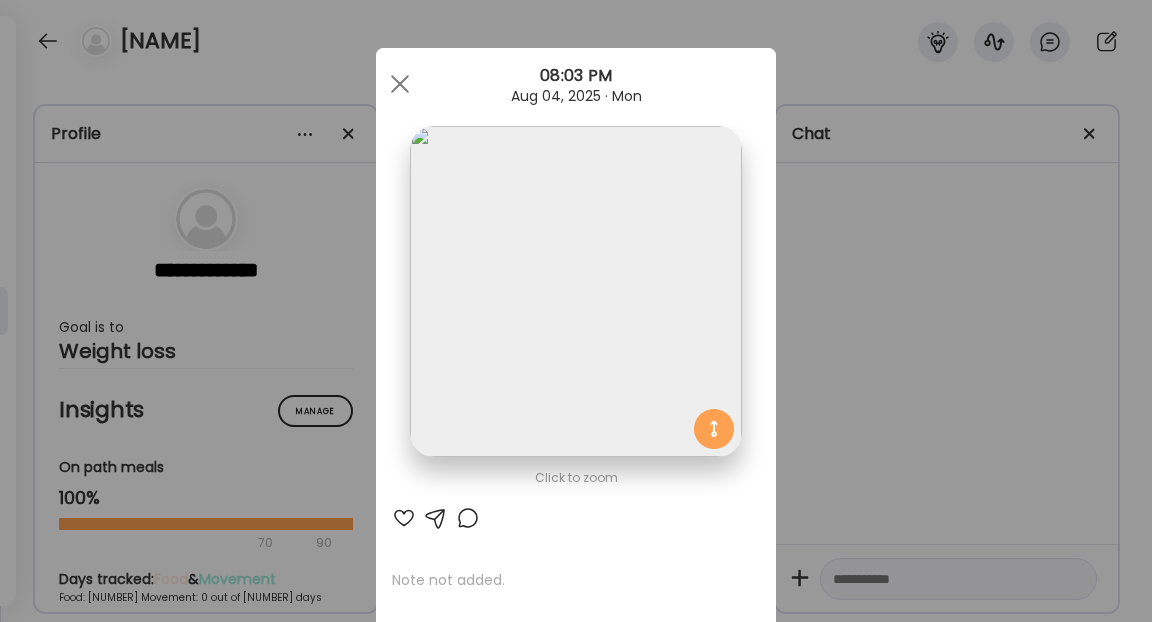 click at bounding box center (575, 291) 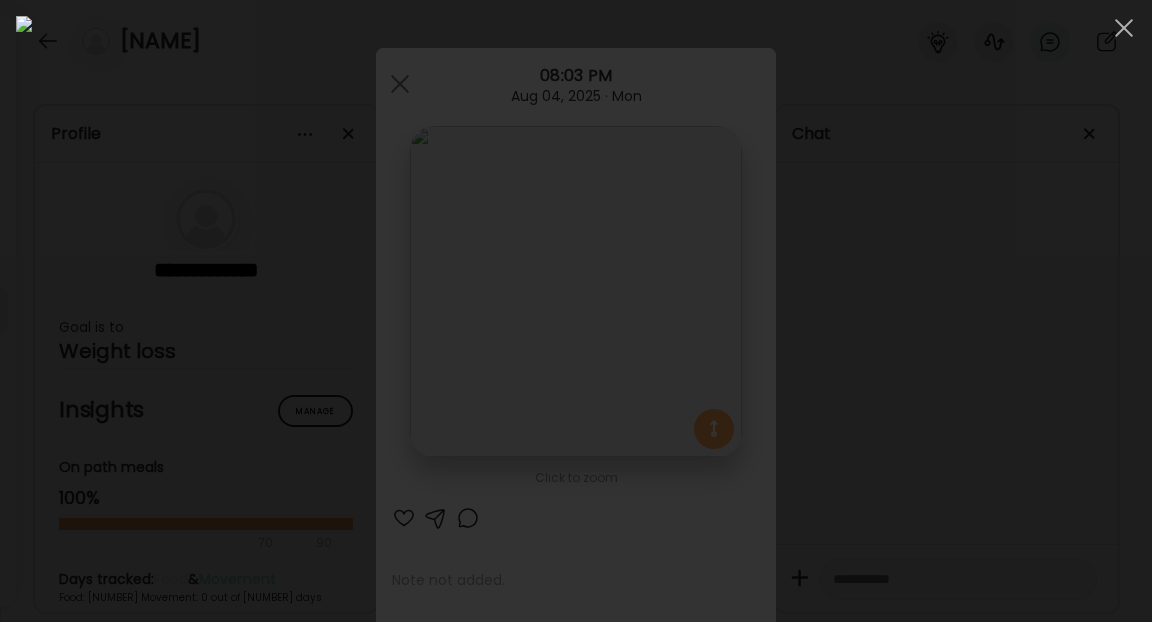click at bounding box center (576, 311) 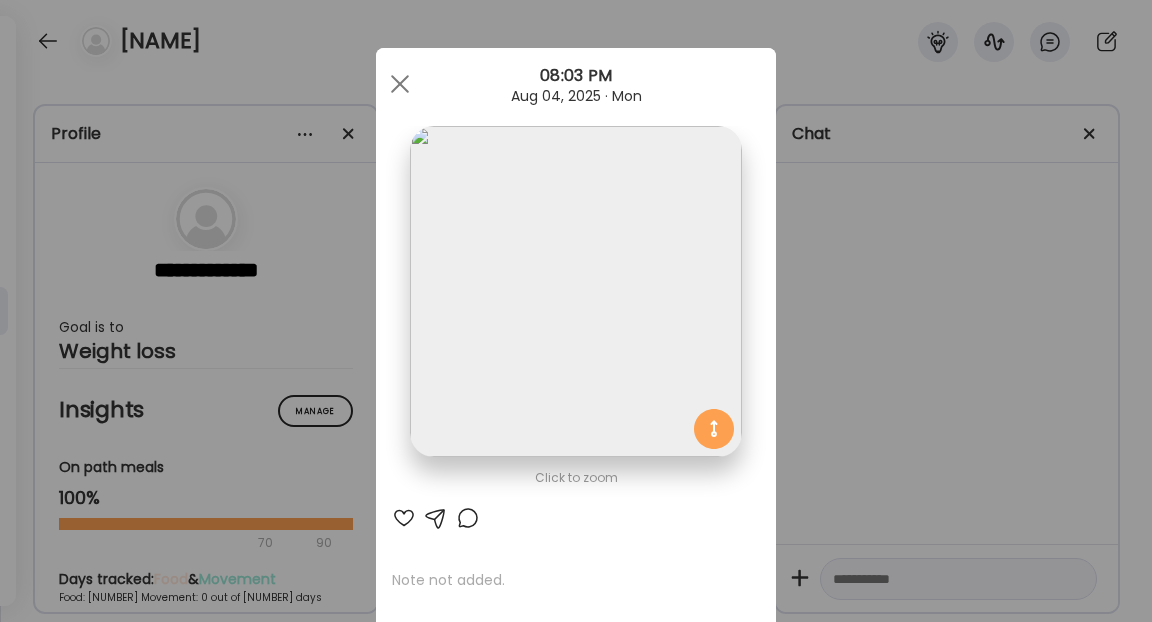 click at bounding box center [575, 291] 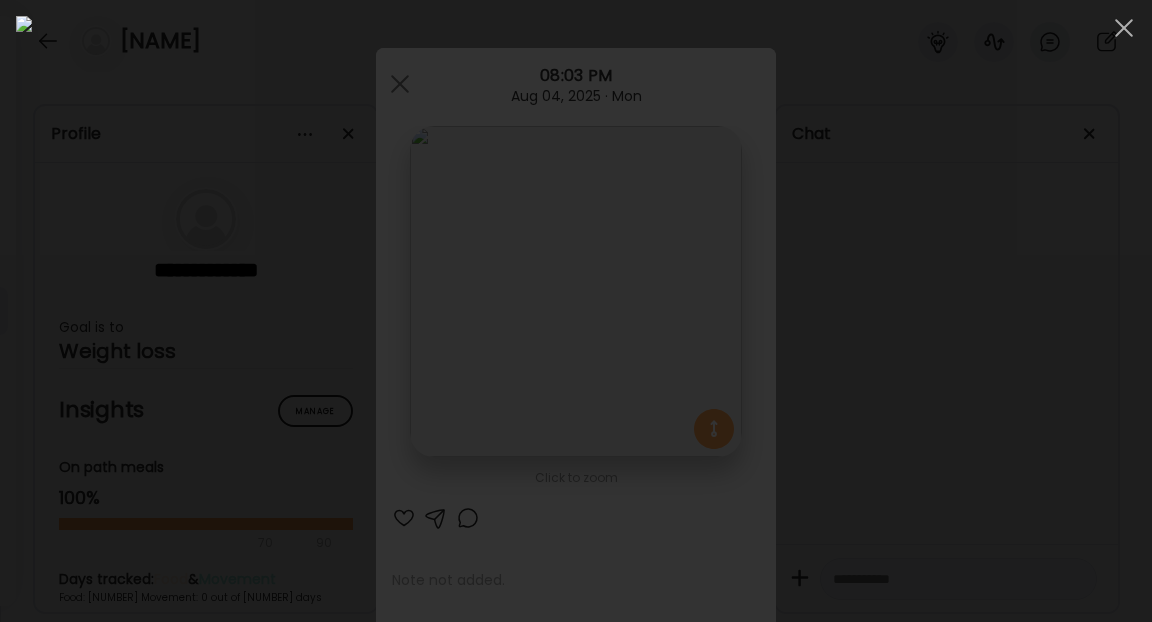 click at bounding box center [576, 311] 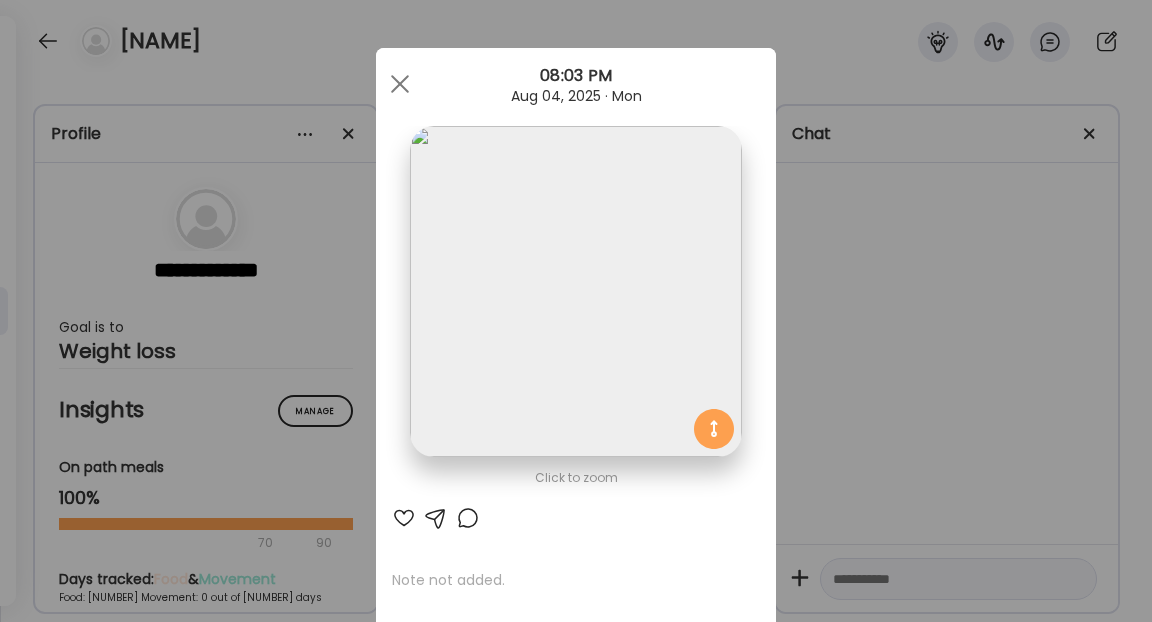 click at bounding box center [575, 291] 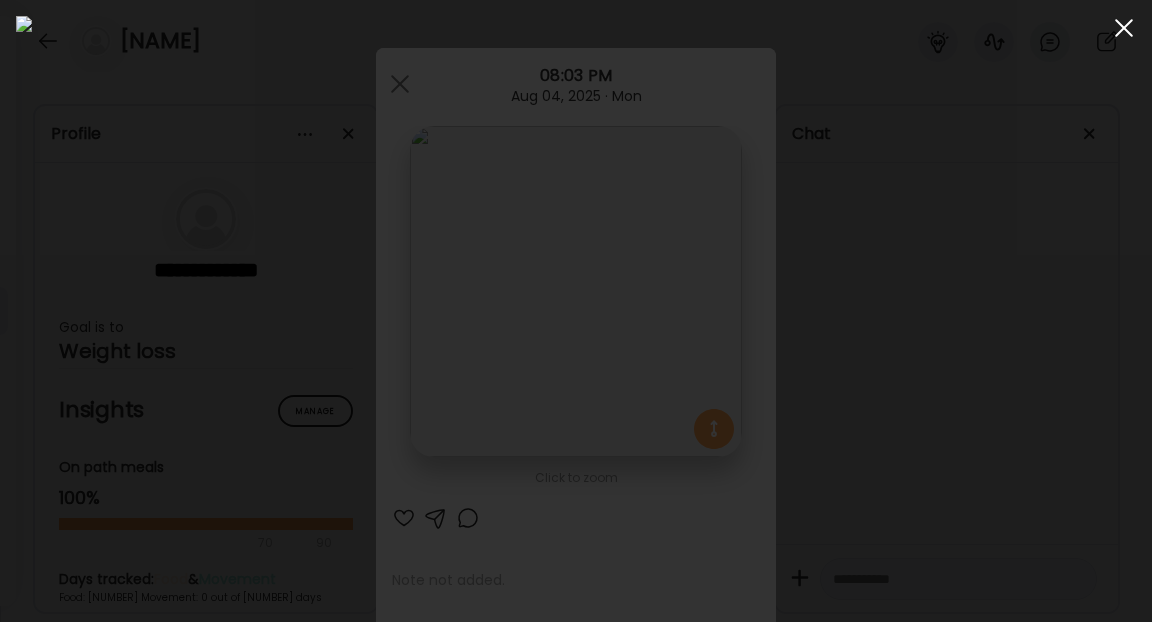 click at bounding box center (1124, 28) 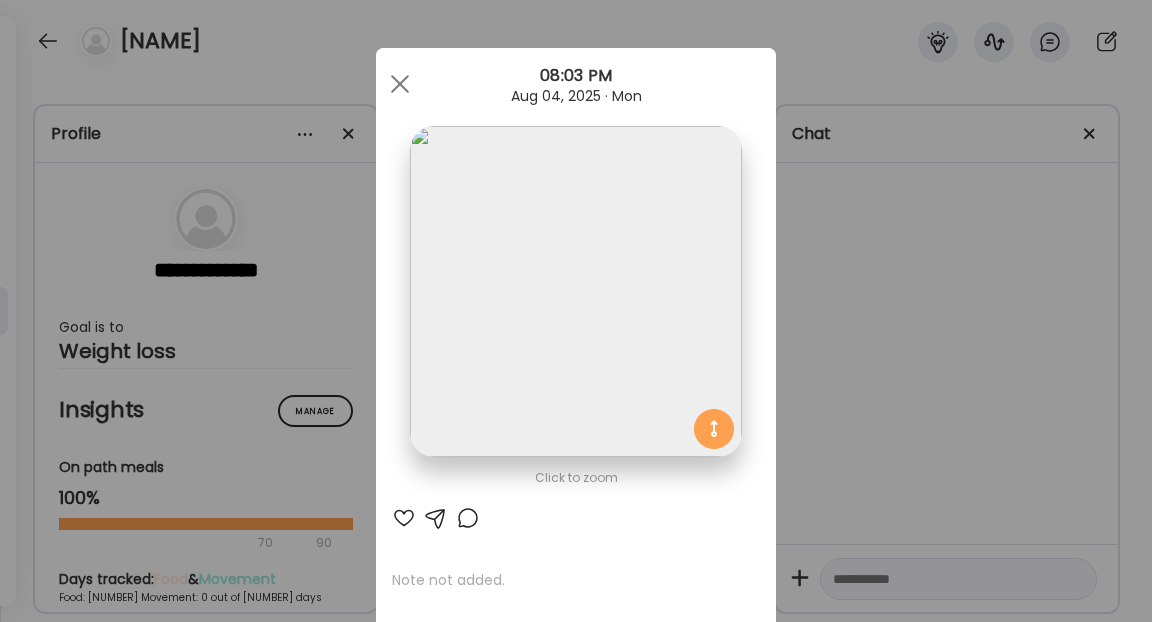 scroll, scrollTop: 96, scrollLeft: 0, axis: vertical 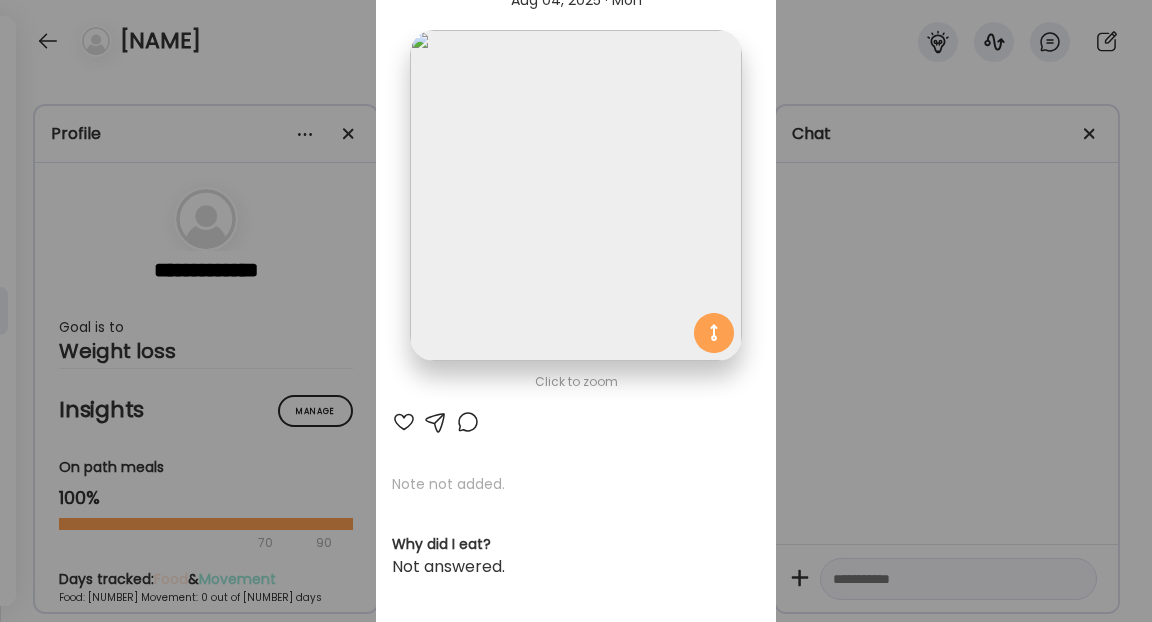 click at bounding box center [468, 422] 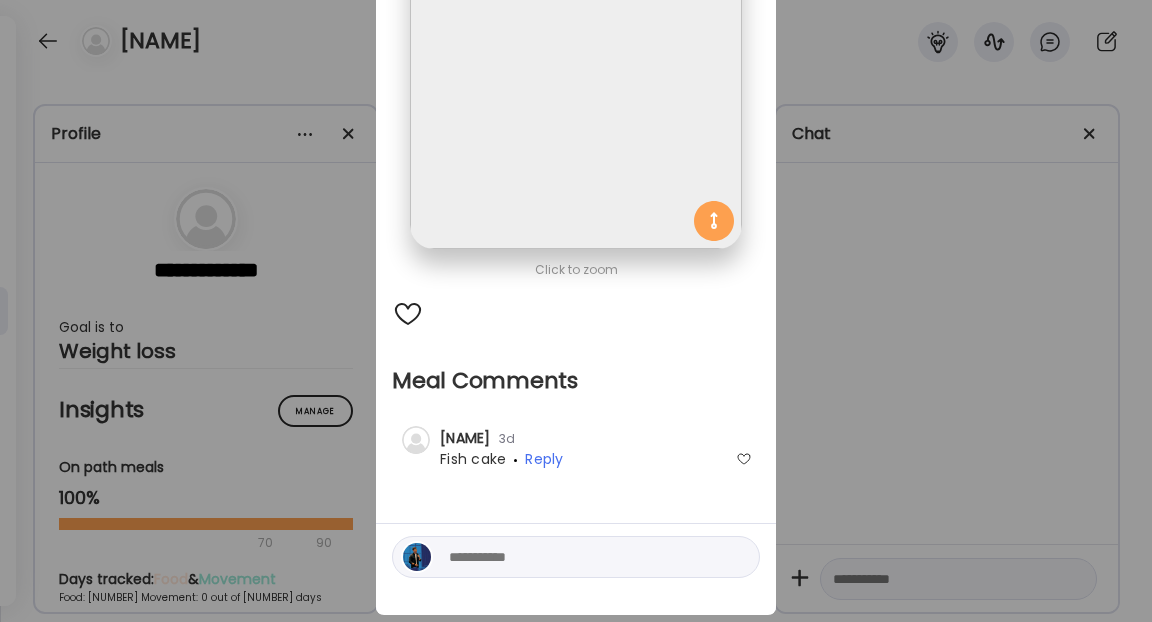 scroll, scrollTop: 212, scrollLeft: 0, axis: vertical 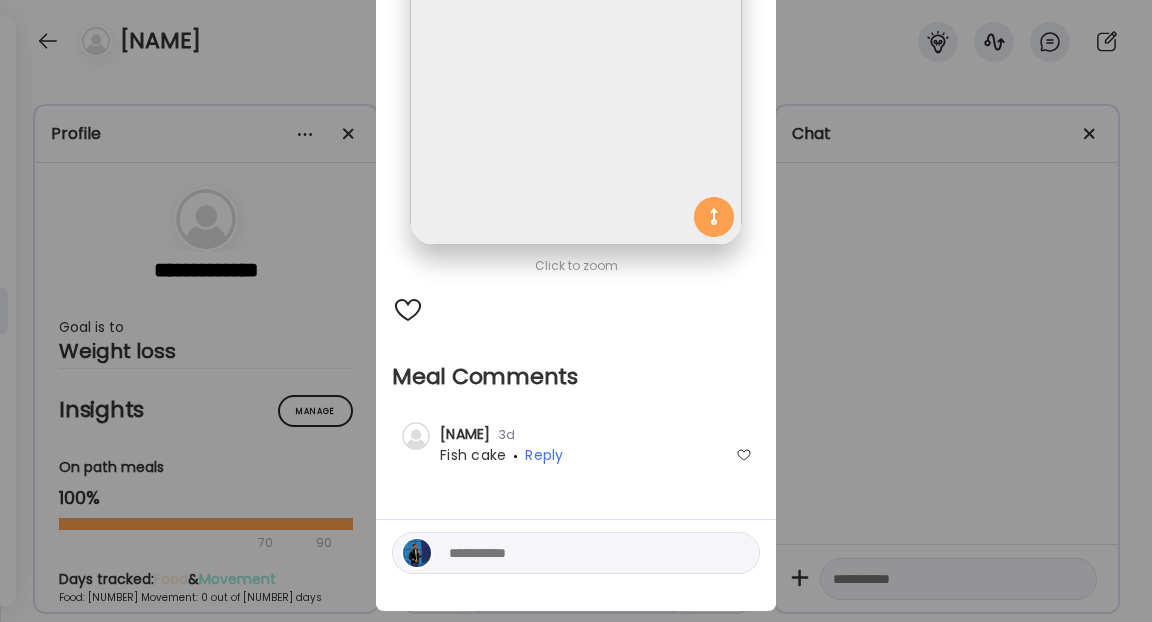 click at bounding box center [584, 553] 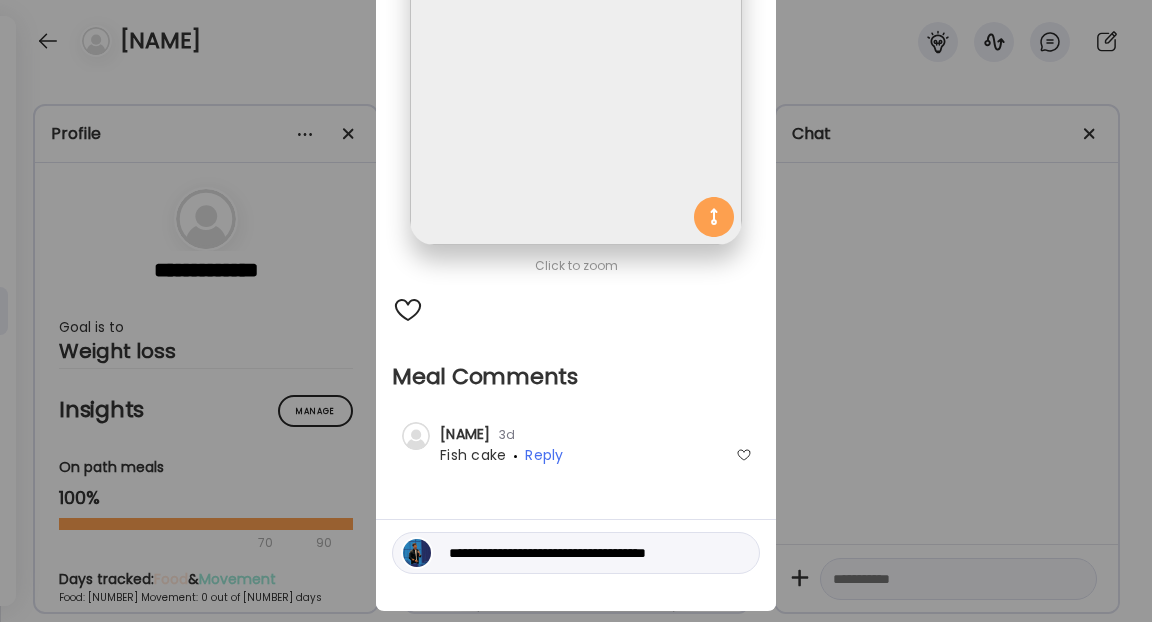 click on "**********" at bounding box center [584, 553] 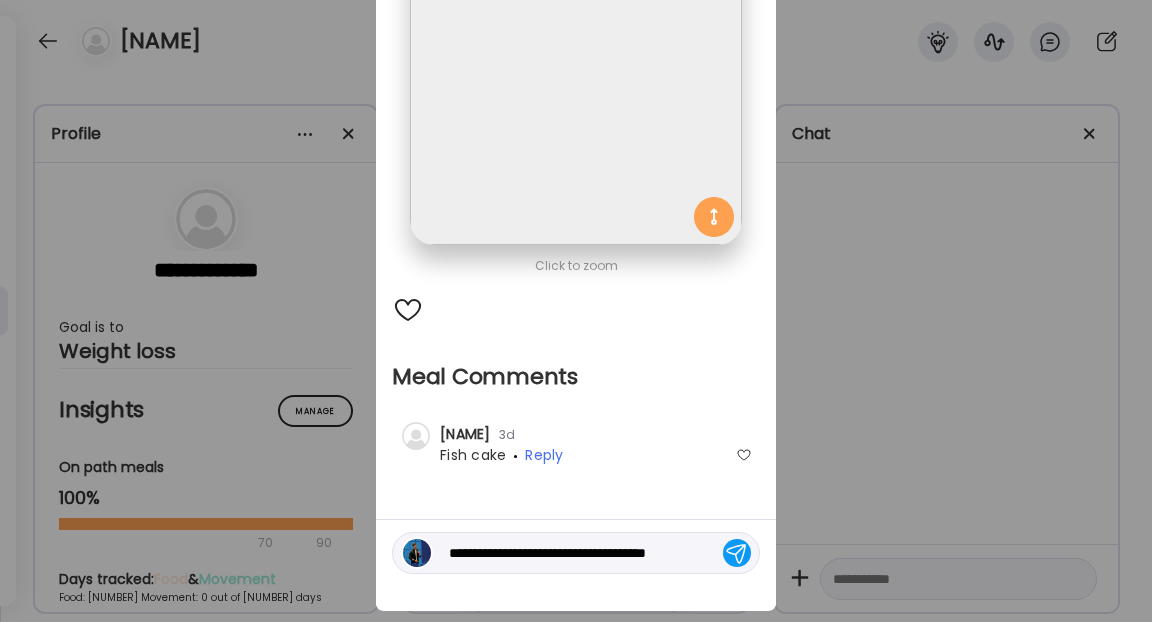 click on "**********" at bounding box center [584, 553] 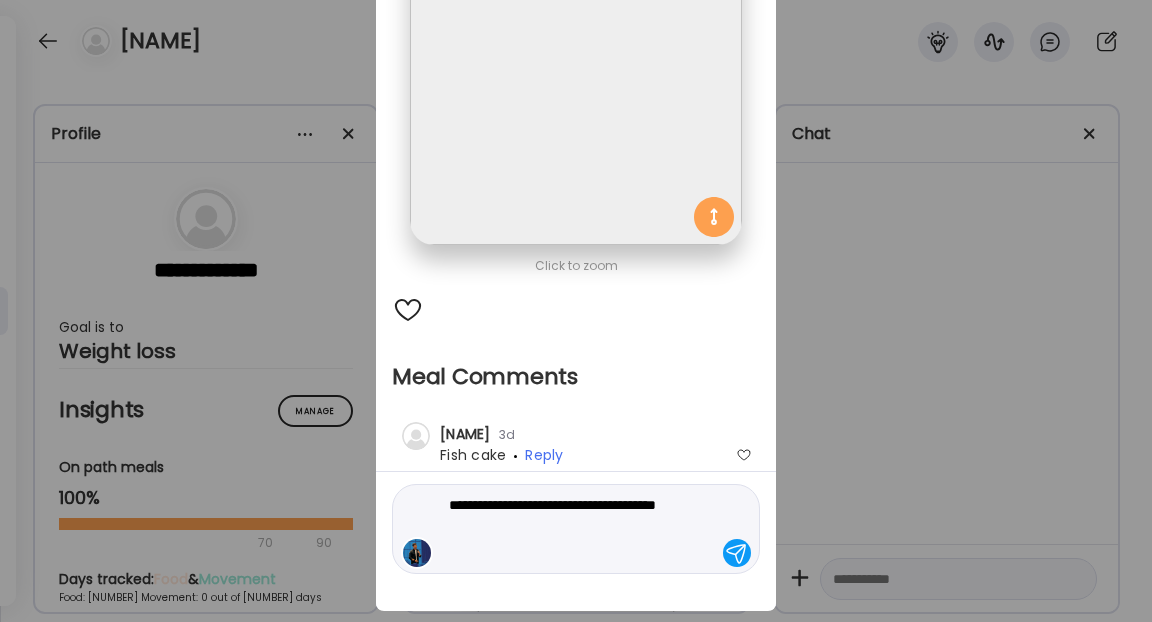 click on "**********" at bounding box center [584, 529] 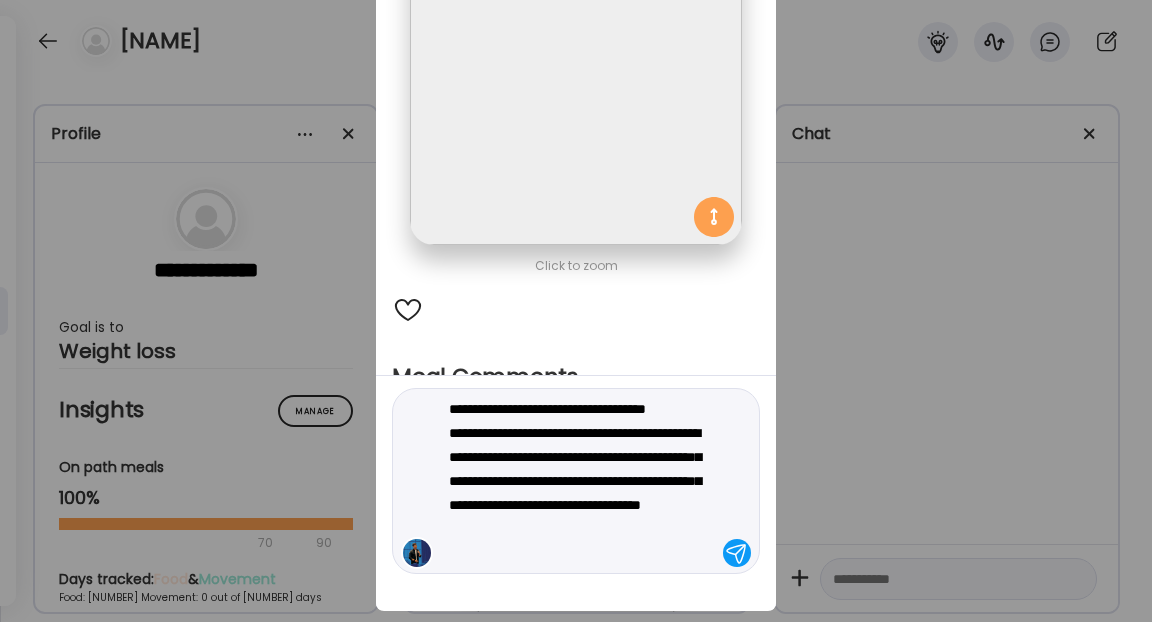 type on "**********" 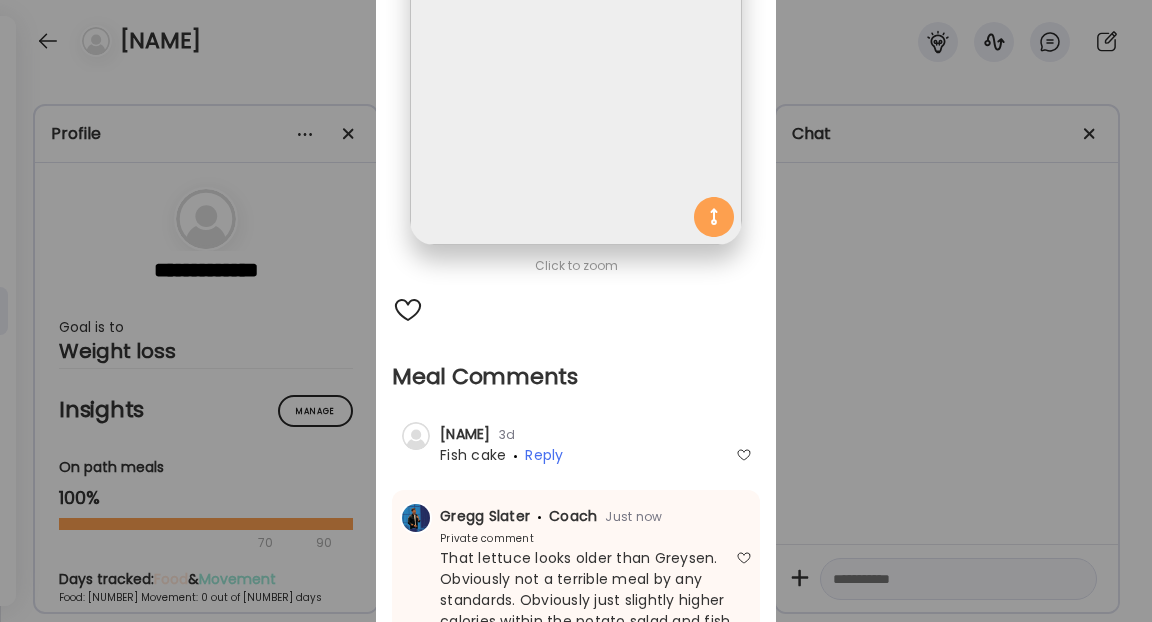 click on "Ate Coach Dashboard
Wahoo! It’s official
Take a moment to set up your Coach Profile to give your clients a smooth onboarding experience.
Skip Set up coach profile
Ate Coach Dashboard
1 Image 2 Message 3 Invite
Let’s get you quickly set up
Add a headshot or company logo for client recognition
Skip Next
Ate Coach Dashboard
1 Image 2 Message 3 Invite
Customize your welcome message
This page will be the first thing your clients will see. Add a welcome message to personalize their experience.
Header 32" at bounding box center [576, 311] 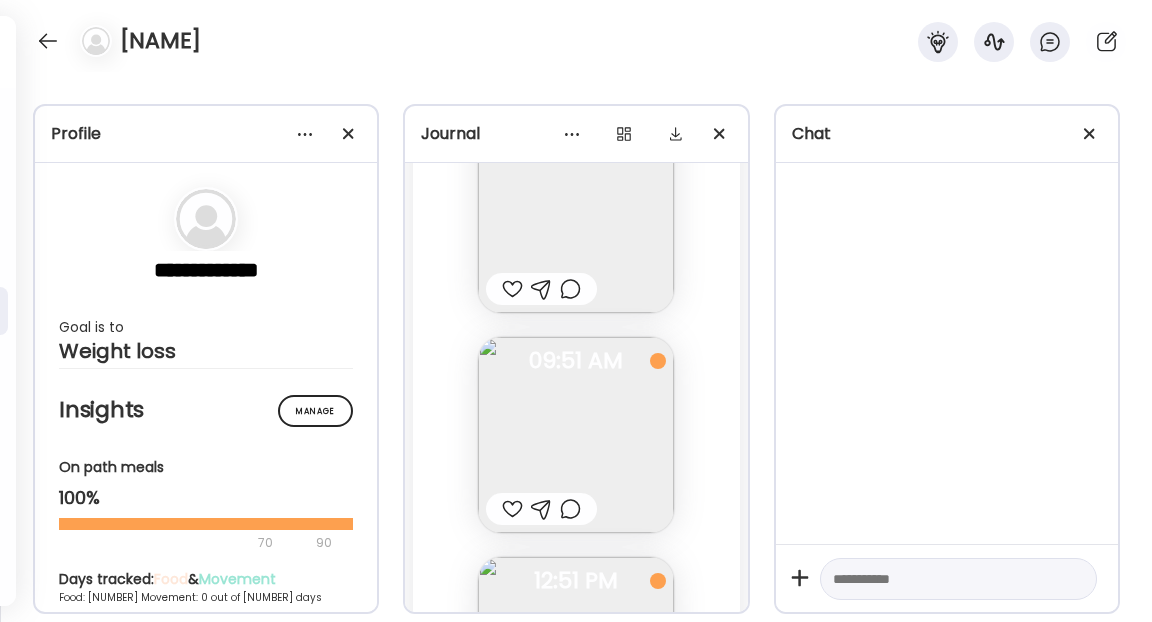 scroll, scrollTop: 33338, scrollLeft: 0, axis: vertical 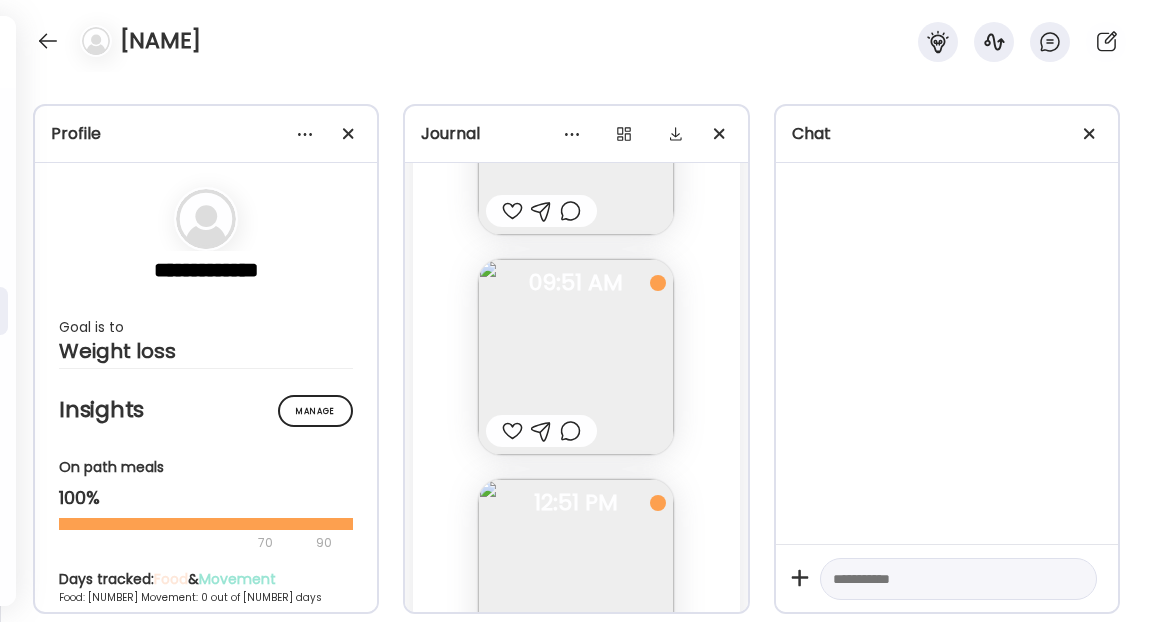 click at bounding box center [570, 651] 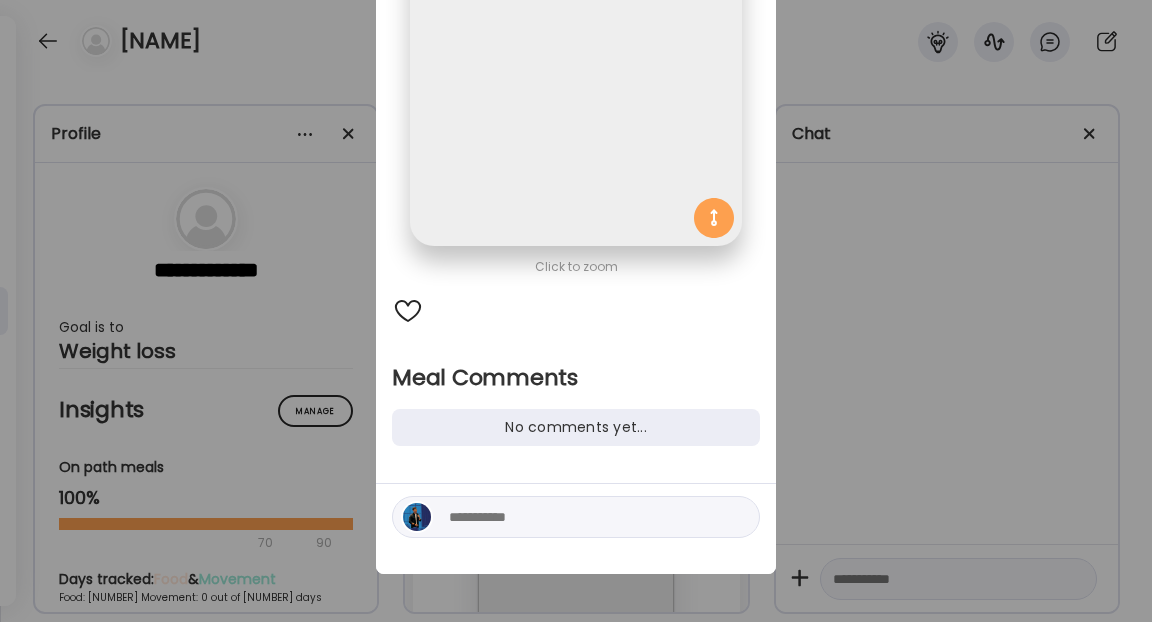 scroll, scrollTop: 210, scrollLeft: 0, axis: vertical 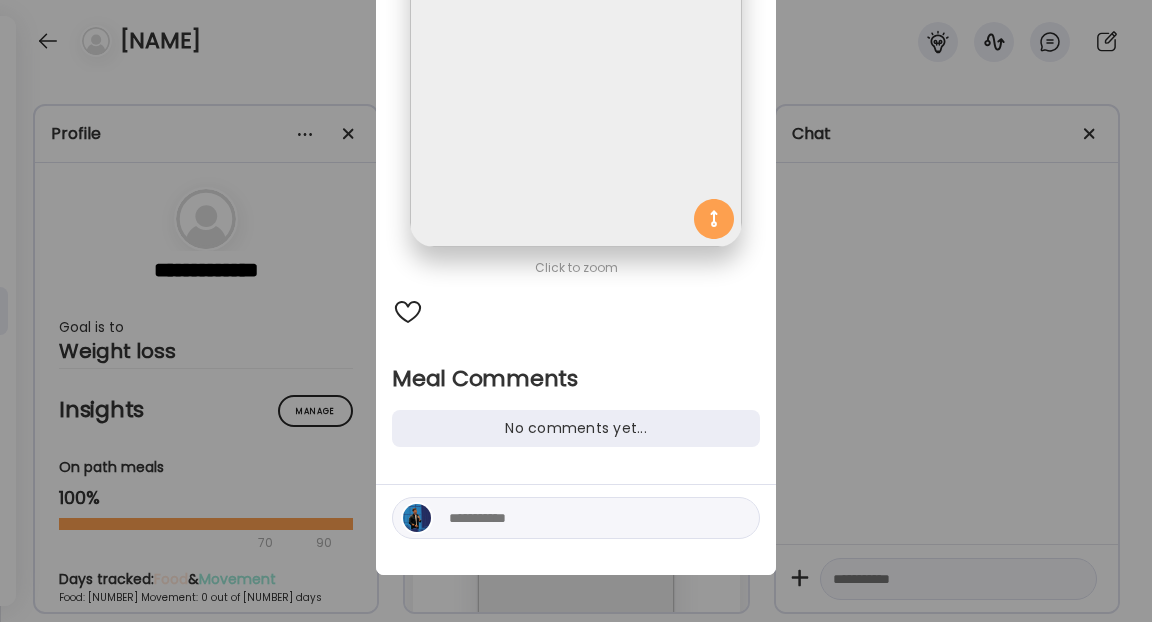 click at bounding box center (584, 518) 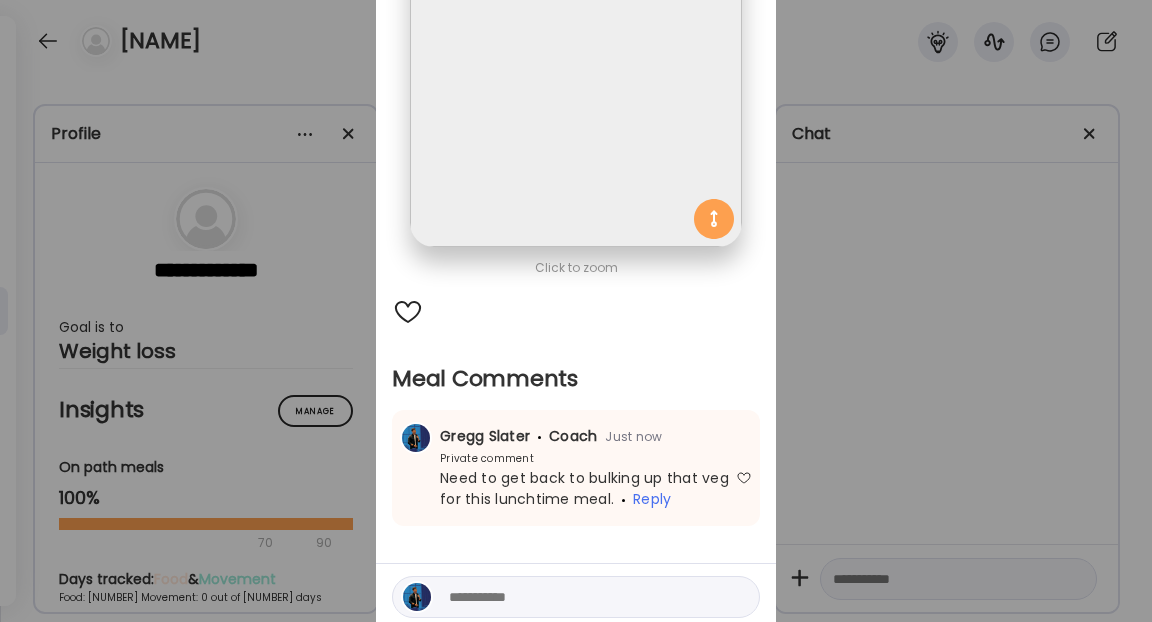 click on "Ate Coach Dashboard
Wahoo! It’s official
Take a moment to set up your Coach Profile to give your clients a smooth onboarding experience.
Skip Set up coach profile
Ate Coach Dashboard
1 Image 2 Message 3 Invite
Let’s get you quickly set up
Add a headshot or company logo for client recognition
Skip Next
Ate Coach Dashboard
1 Image 2 Message 3 Invite
Customize your welcome message
This page will be the first thing your clients will see. Add a welcome message to personalize their experience.
Header 32" at bounding box center (576, 311) 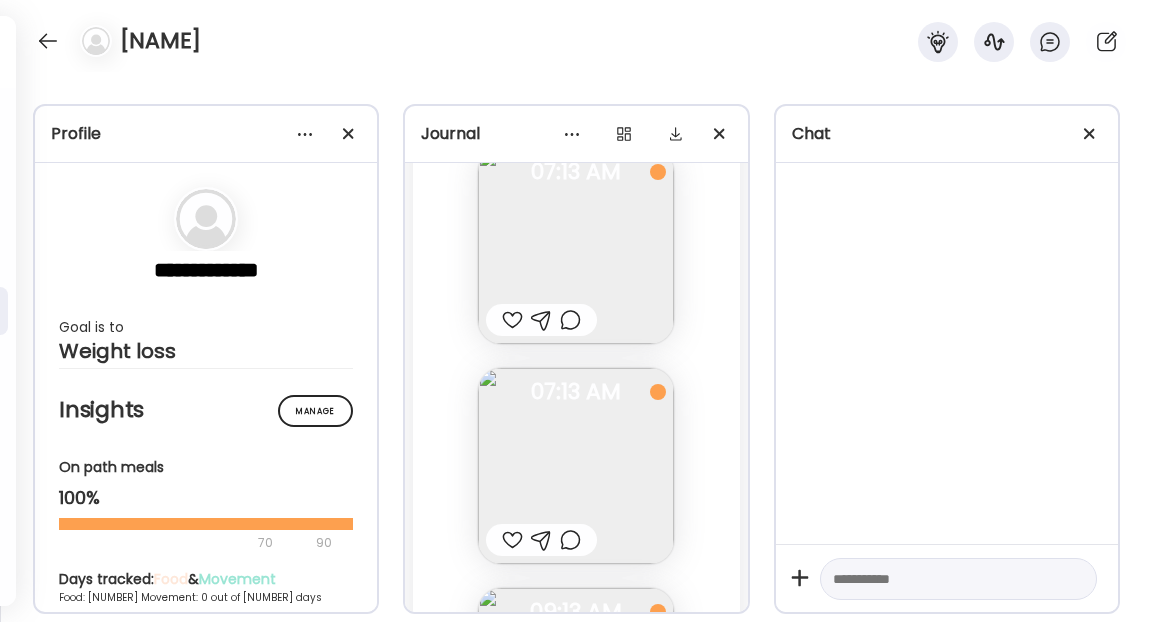 scroll, scrollTop: 30362, scrollLeft: 0, axis: vertical 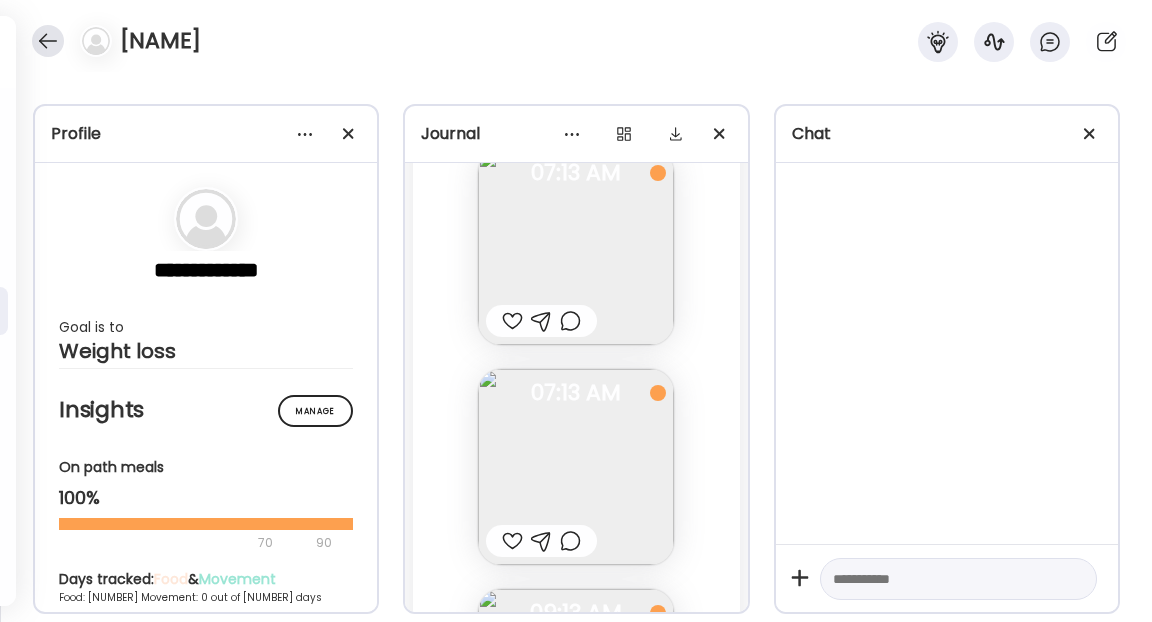 click at bounding box center [48, 41] 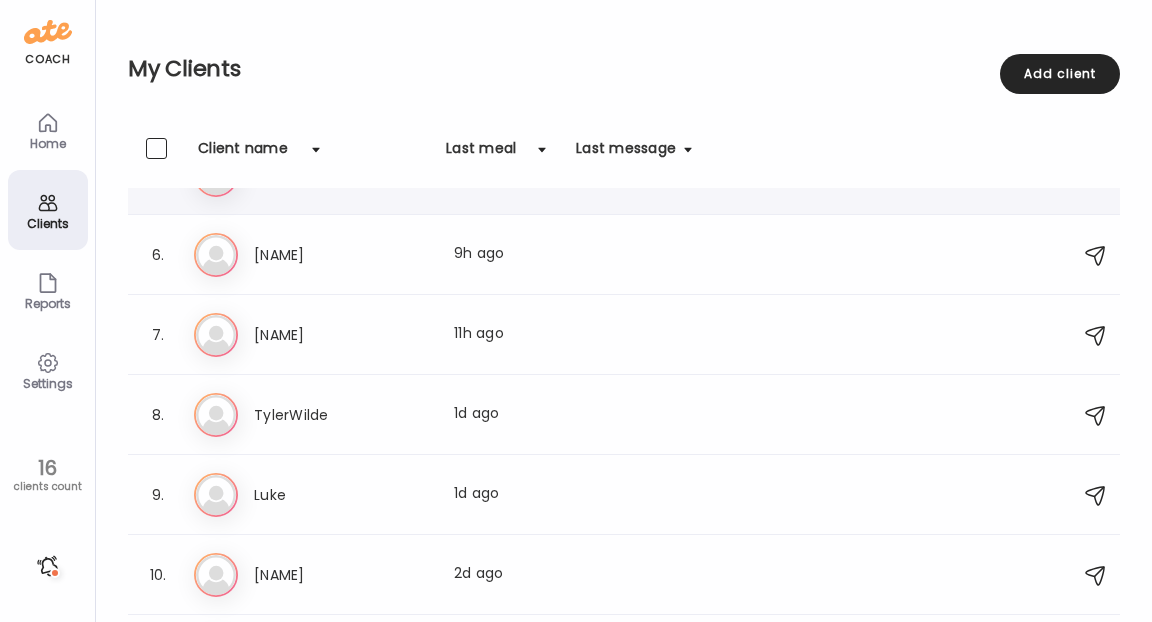scroll, scrollTop: 360, scrollLeft: 0, axis: vertical 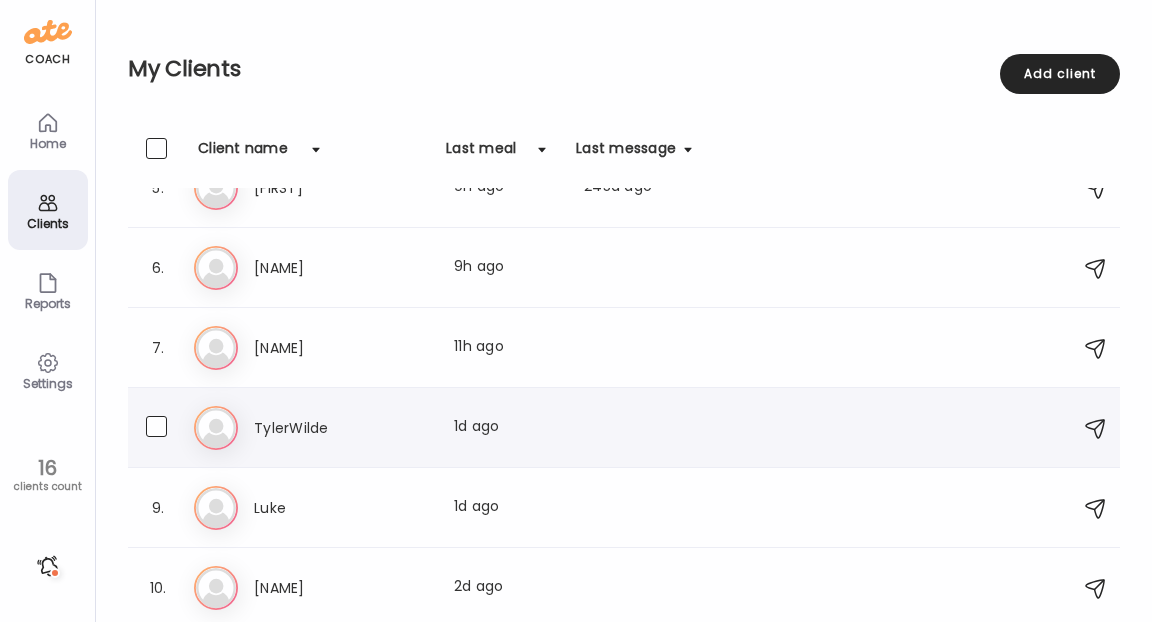 click on "TylerWilde" at bounding box center [342, 428] 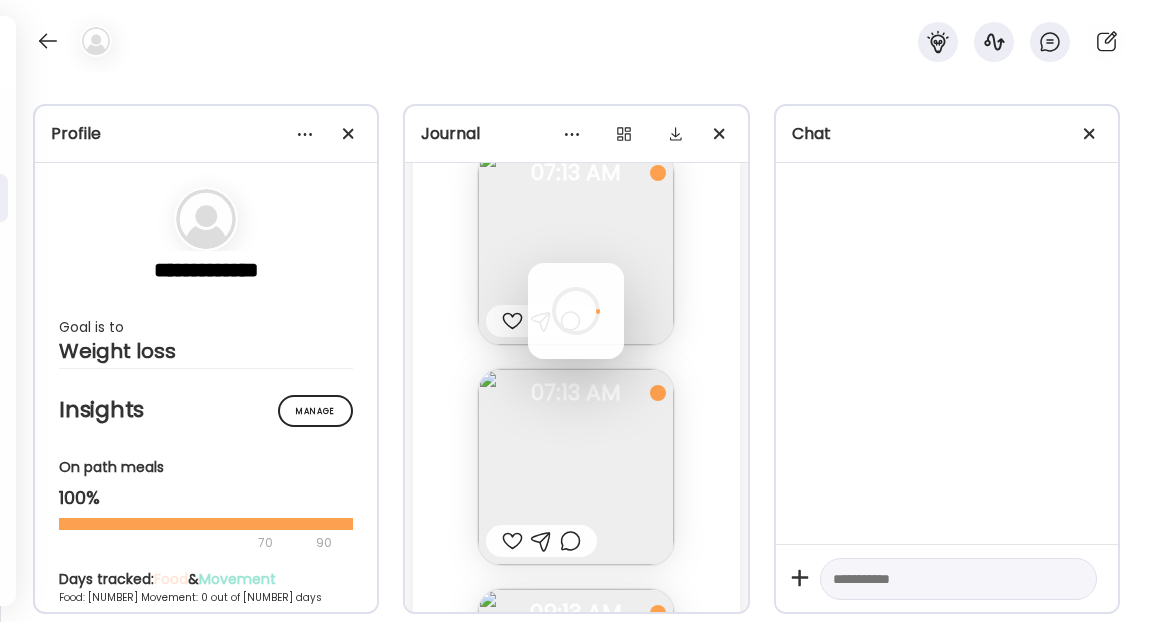 scroll, scrollTop: 321, scrollLeft: 0, axis: vertical 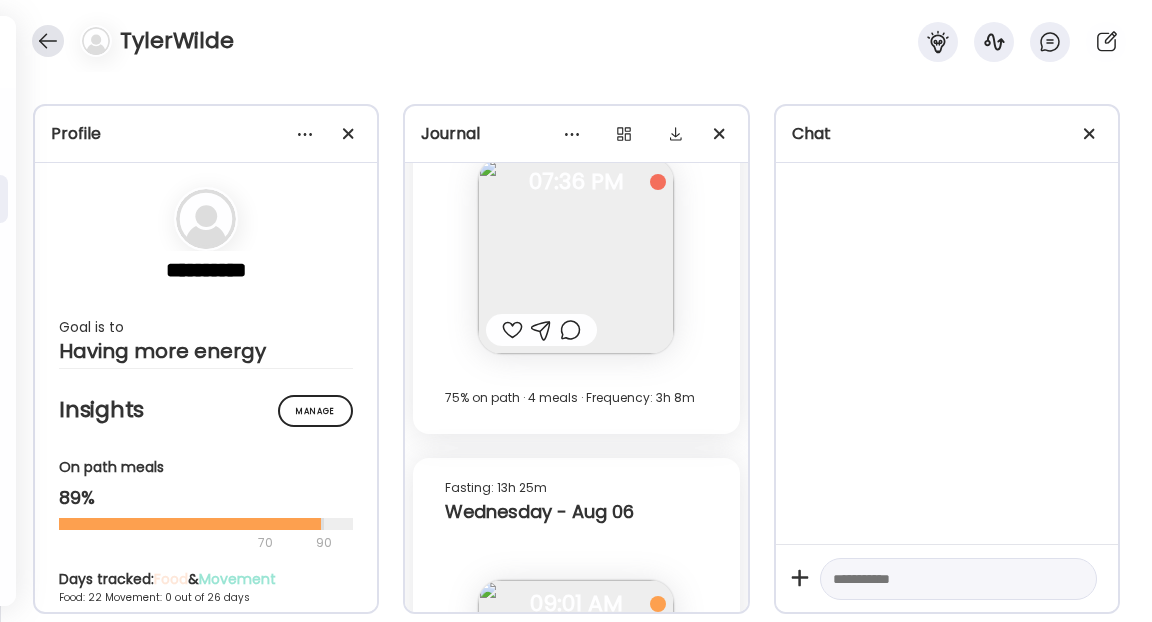 click at bounding box center (48, 41) 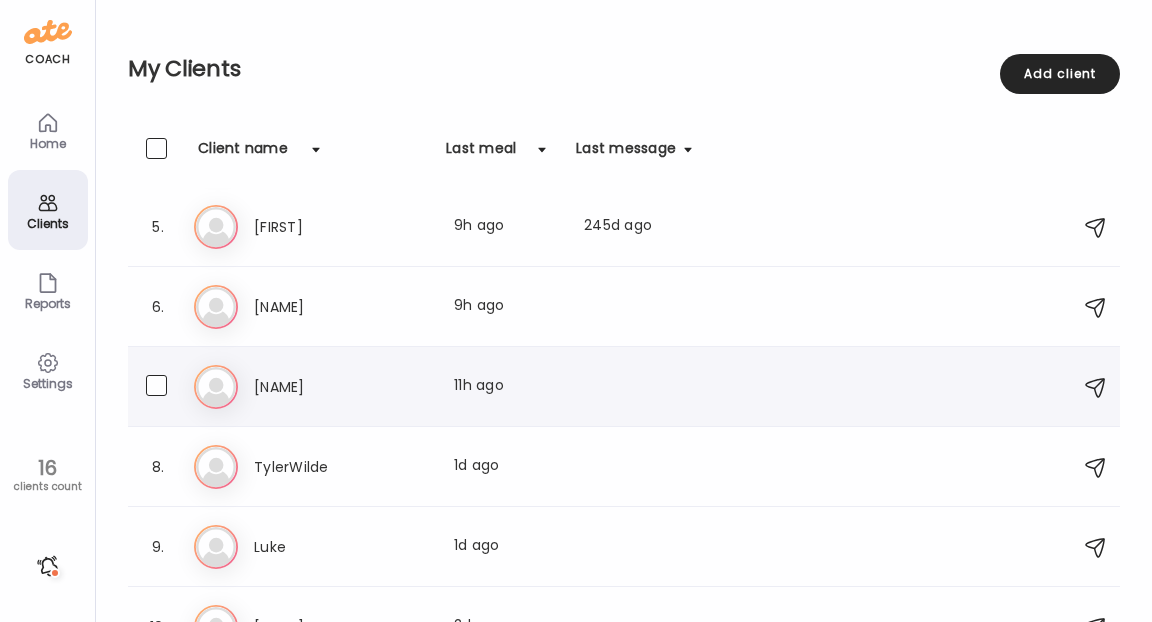 click on "Ma
[NAME]
Last meal:  11h ago" at bounding box center (627, 387) 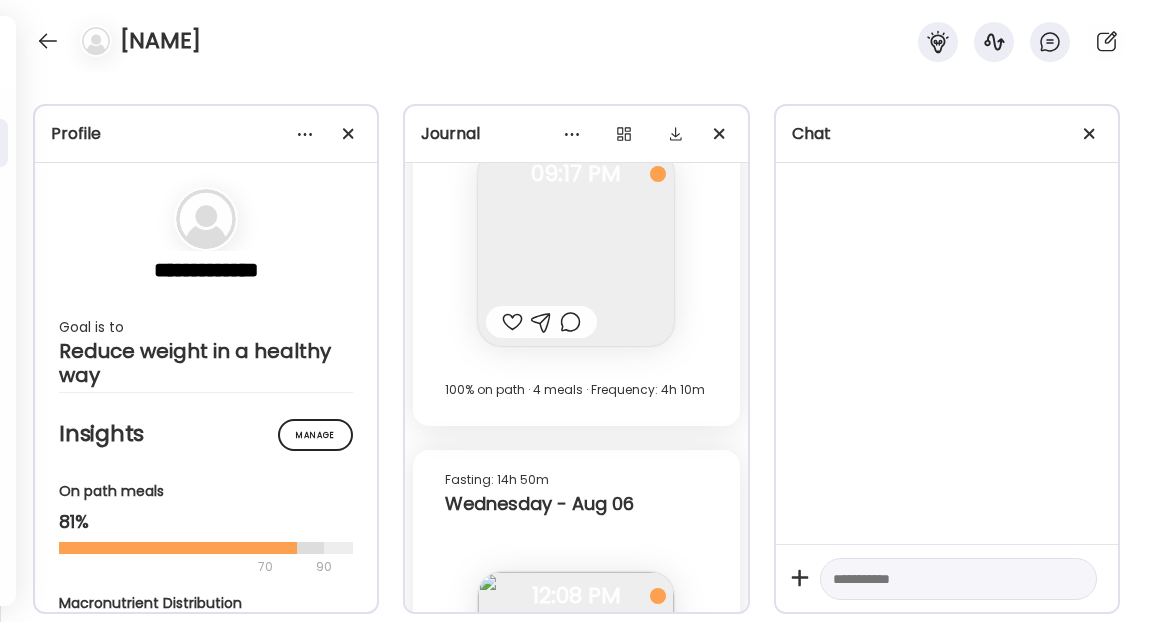 scroll, scrollTop: 25194, scrollLeft: 0, axis: vertical 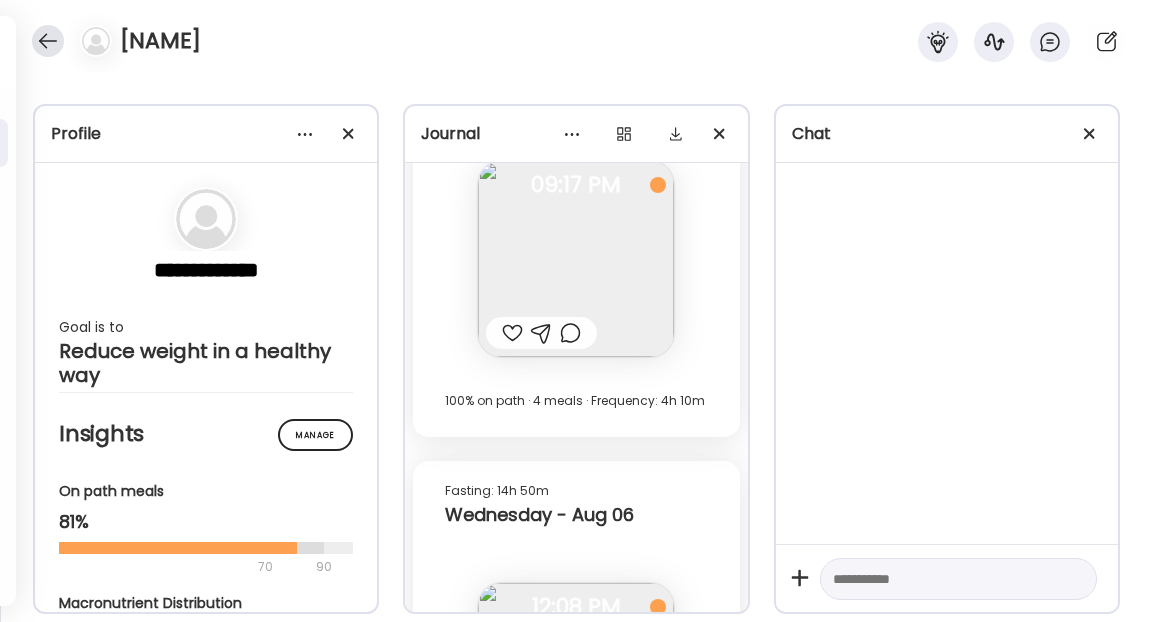 click at bounding box center (48, 41) 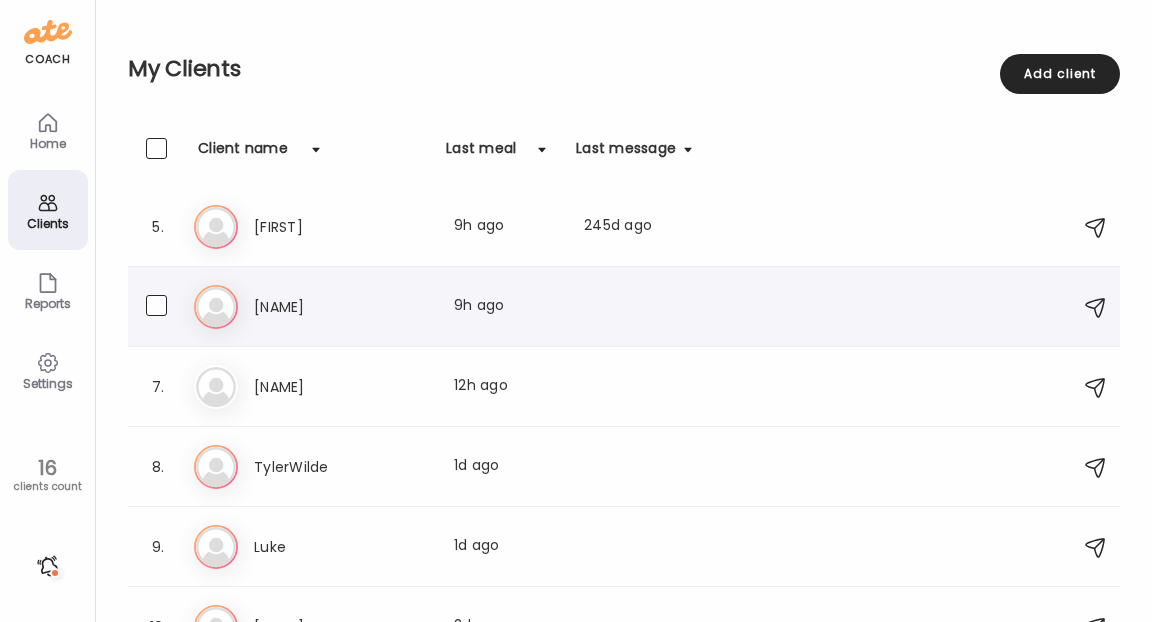 click on "[NAME]" at bounding box center [342, 307] 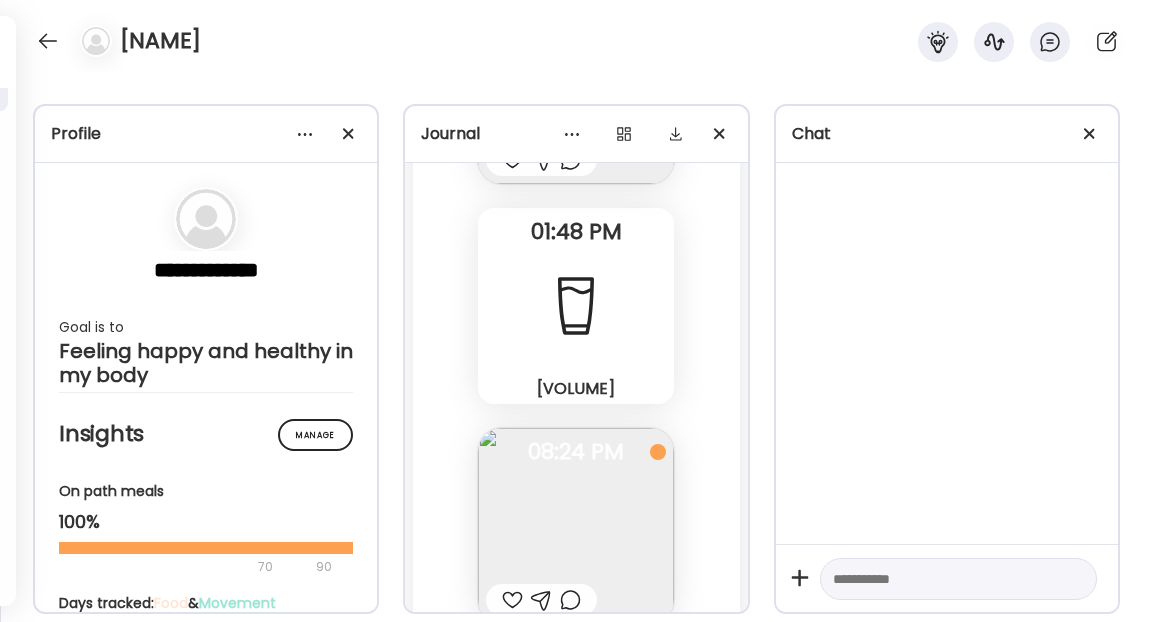 scroll, scrollTop: 32362, scrollLeft: 0, axis: vertical 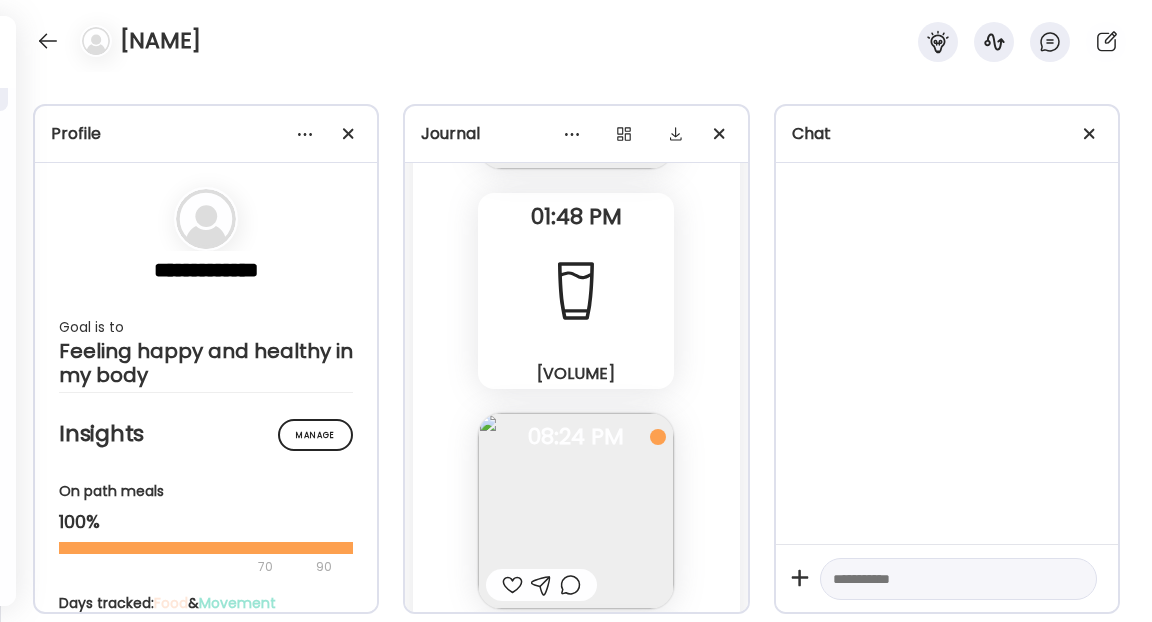 click on "591 ml Soda" at bounding box center [576, 731] 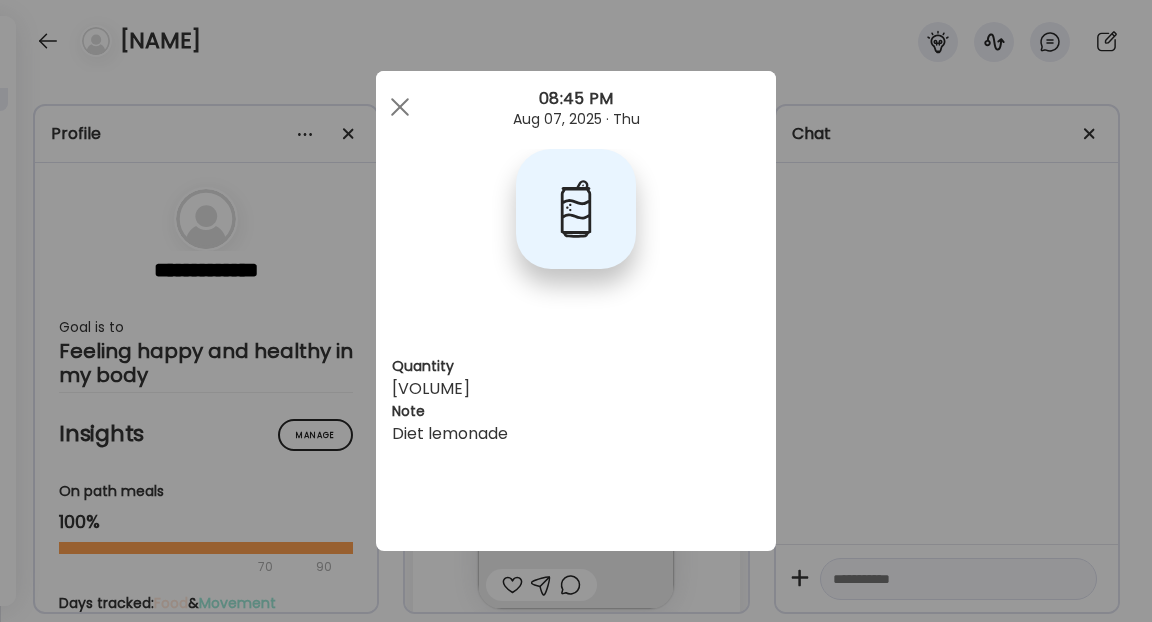 scroll, scrollTop: 0, scrollLeft: 0, axis: both 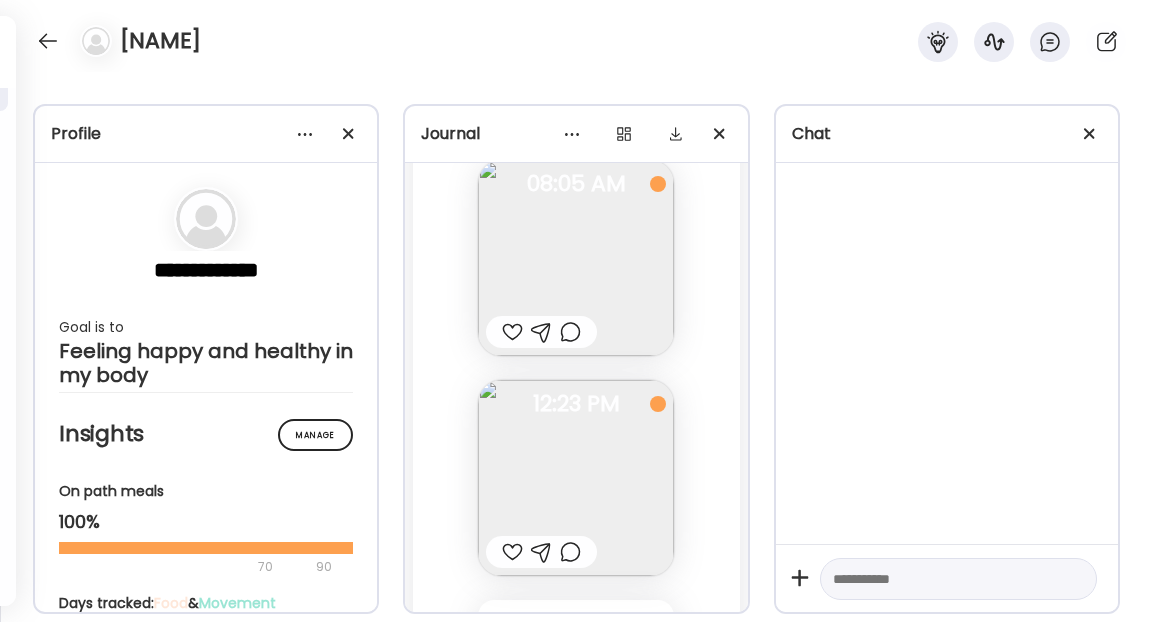 click at bounding box center [512, 552] 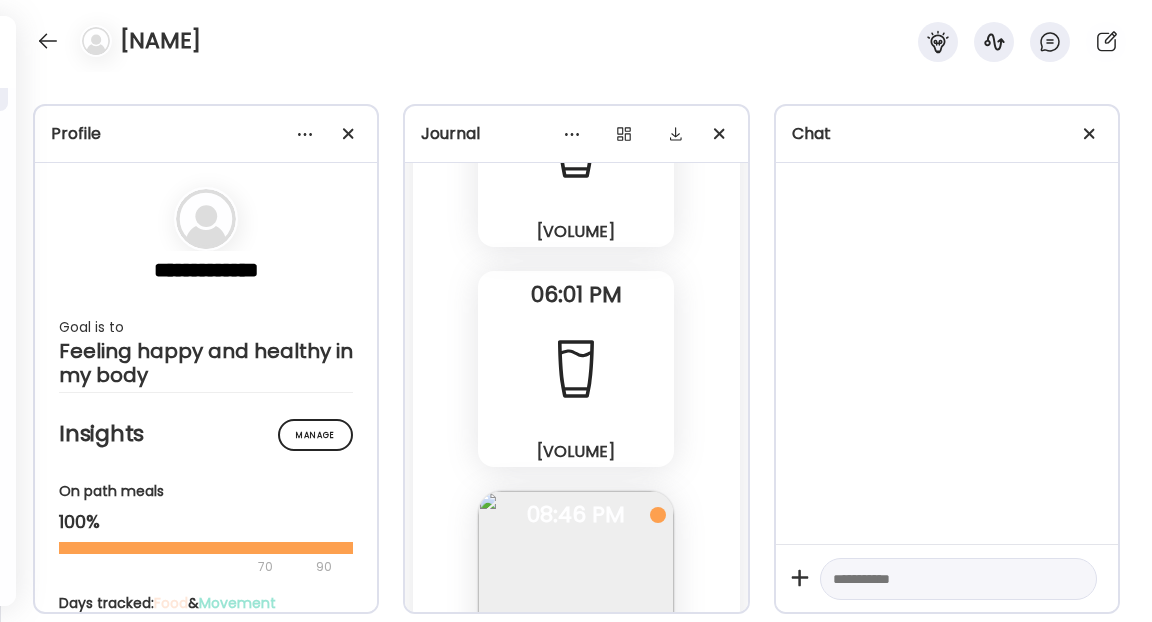 scroll, scrollTop: 30787, scrollLeft: 0, axis: vertical 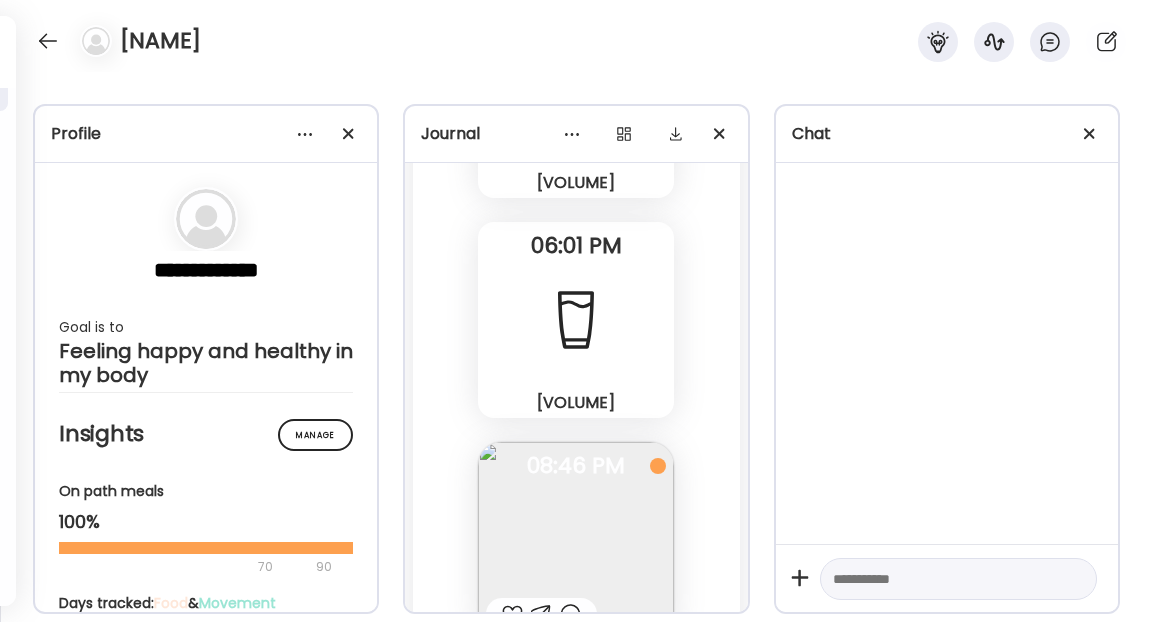 click at bounding box center [576, 540] 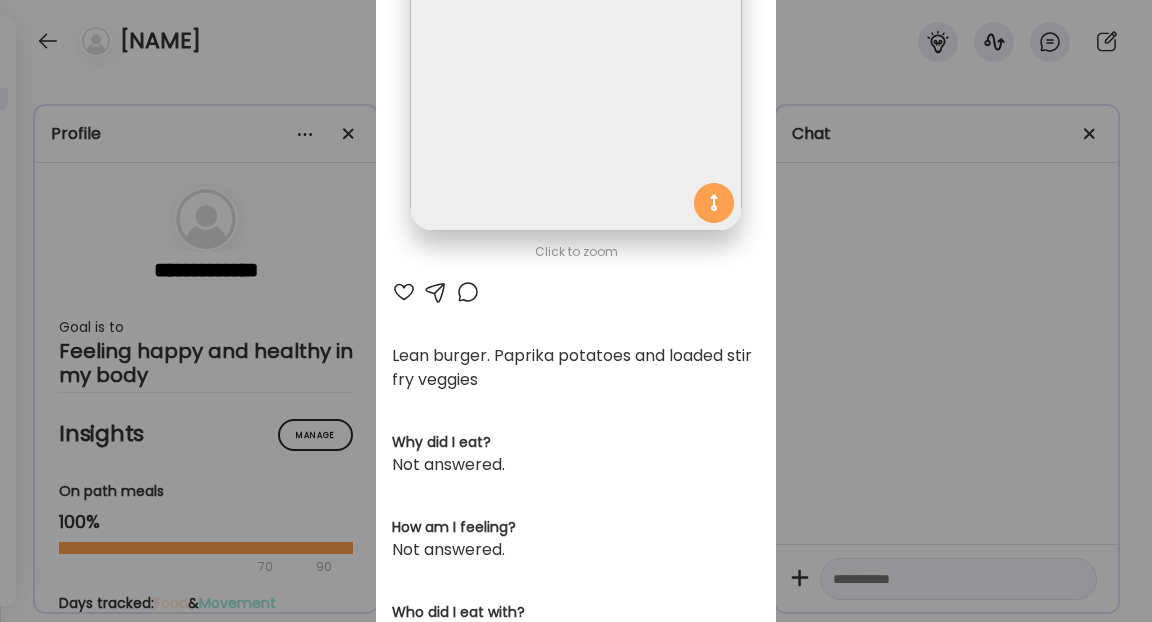 scroll, scrollTop: 262, scrollLeft: 0, axis: vertical 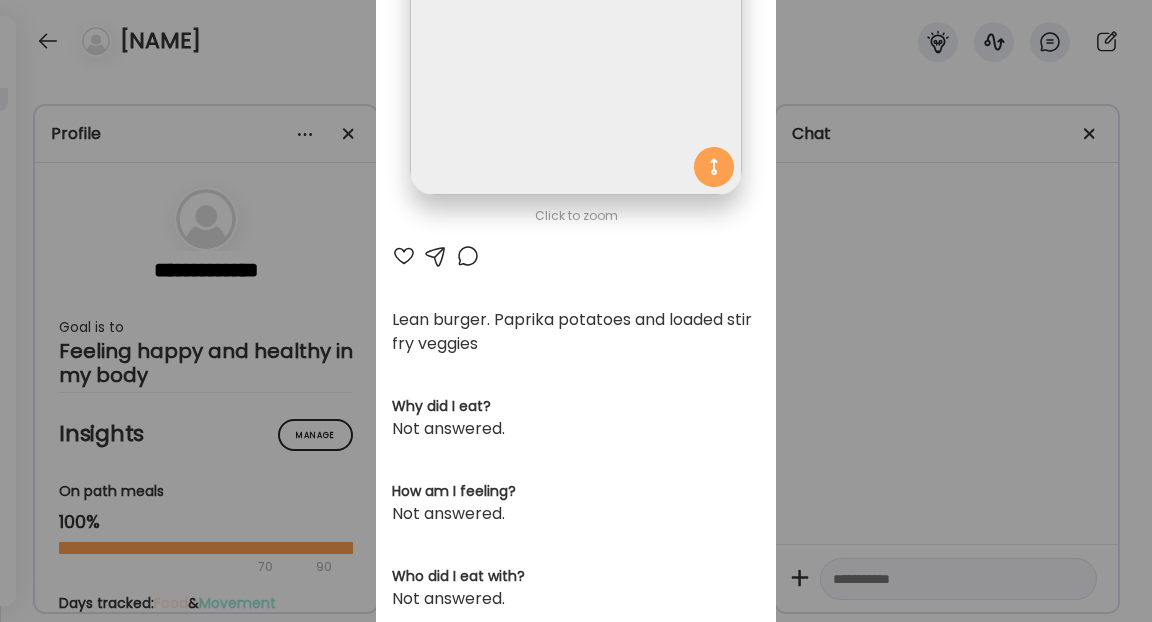 click at bounding box center [404, 256] 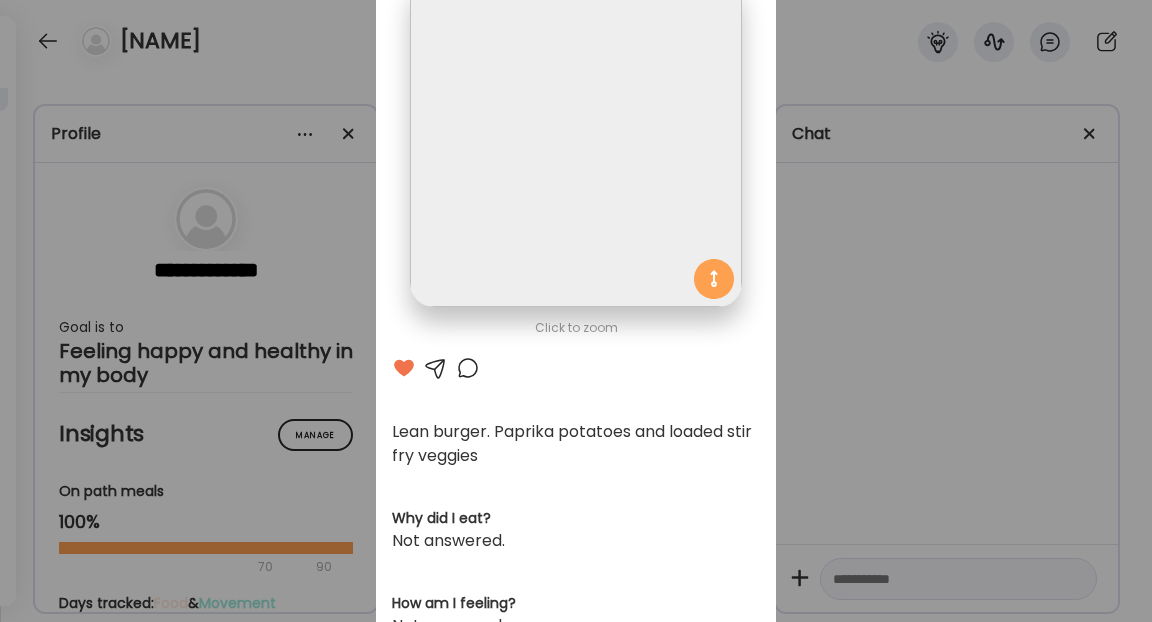 scroll, scrollTop: 34, scrollLeft: 0, axis: vertical 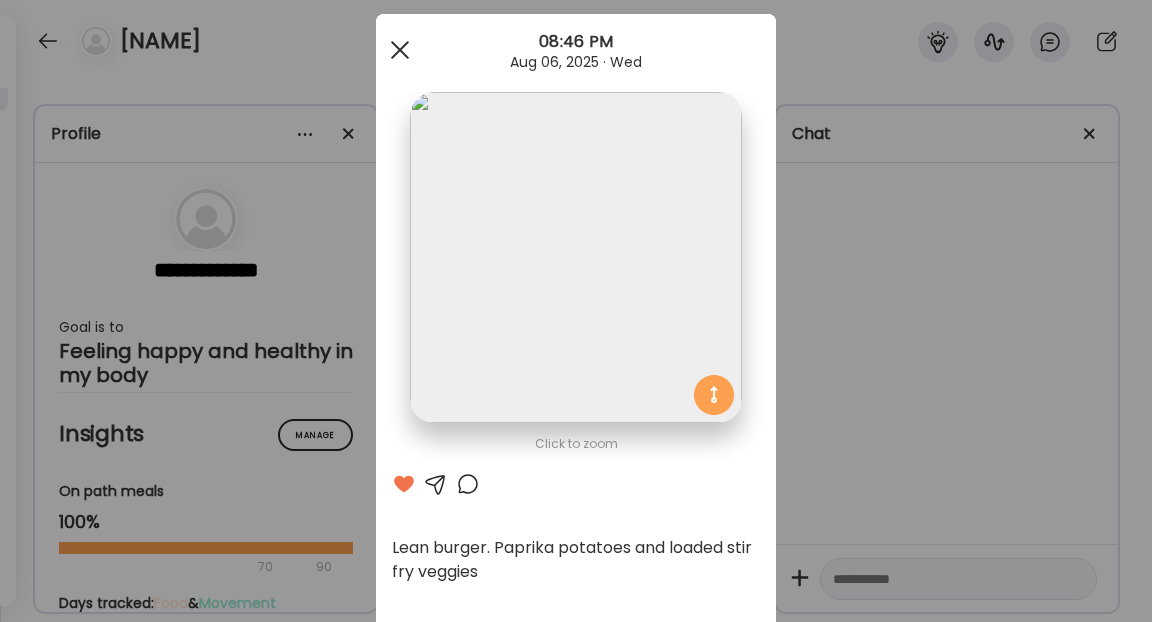 click at bounding box center [400, 50] 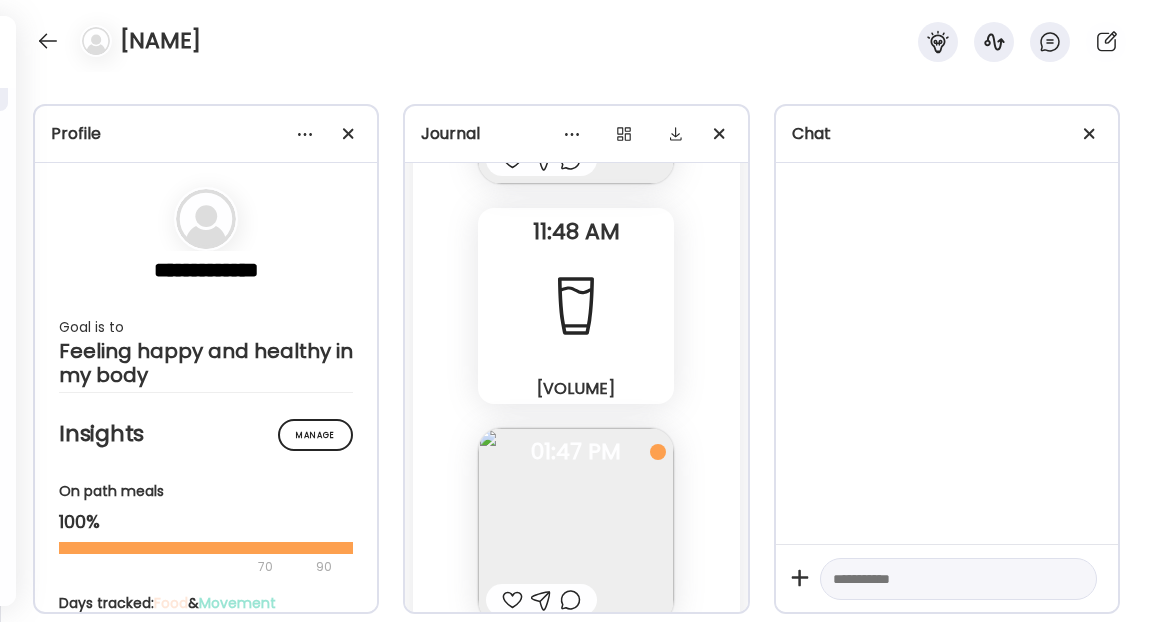 scroll, scrollTop: 31954, scrollLeft: 0, axis: vertical 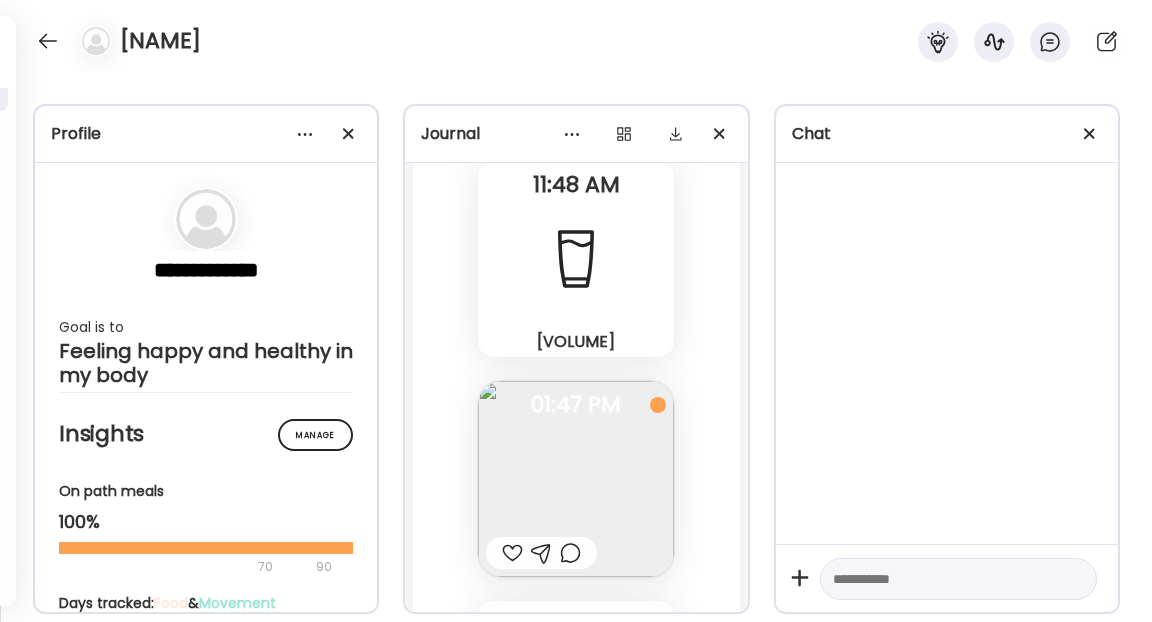 click at bounding box center (576, 479) 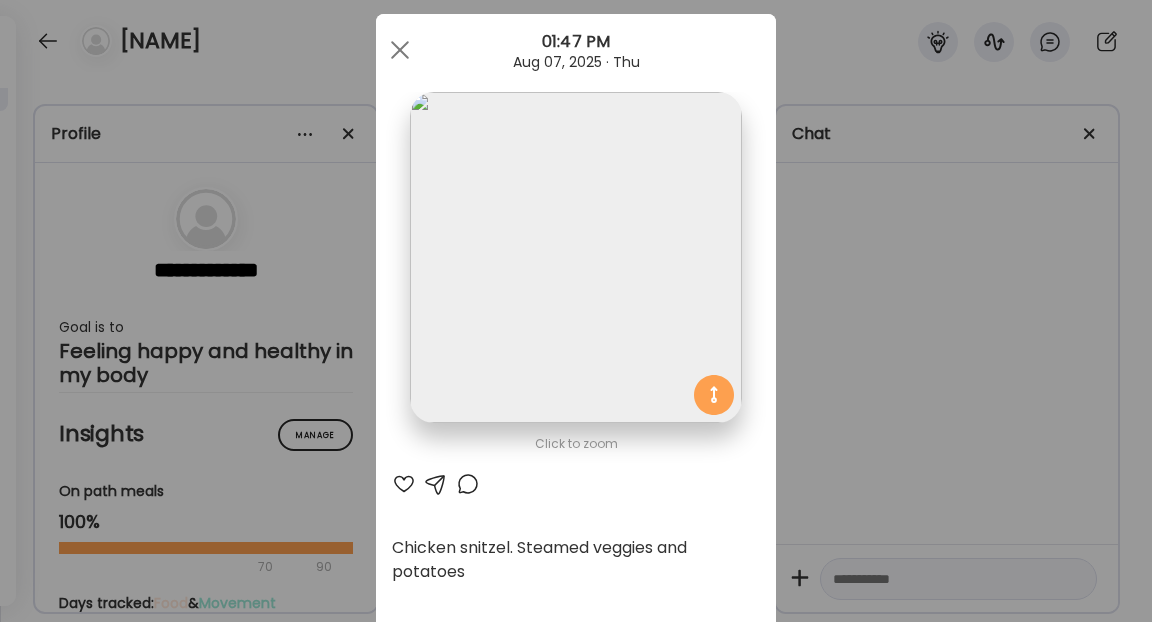 click at bounding box center (468, 484) 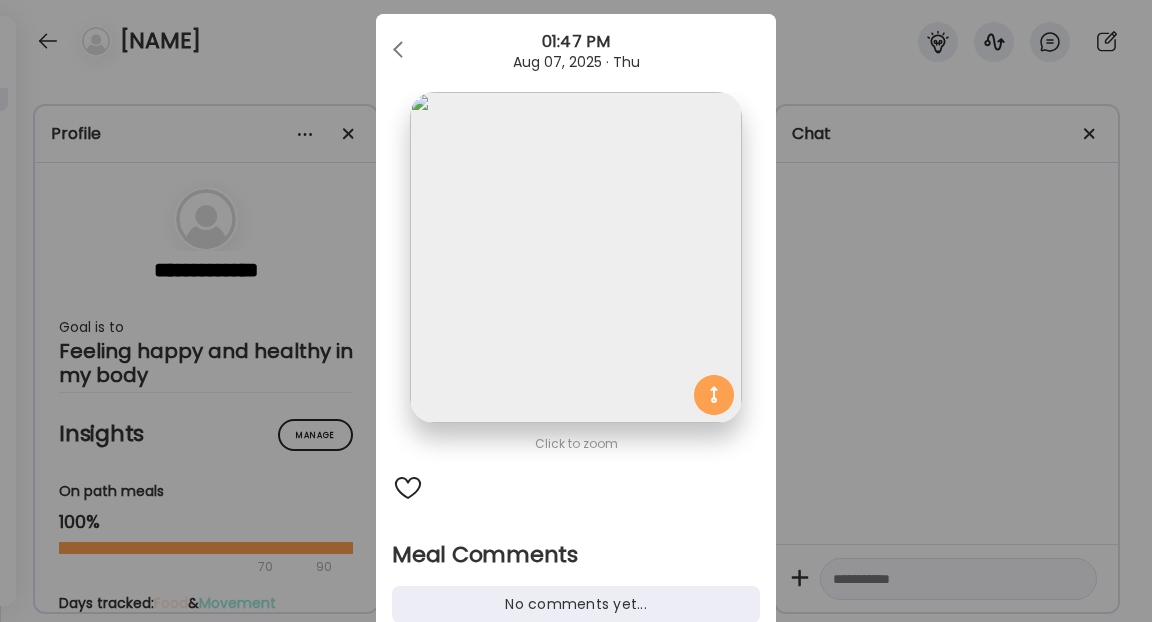 click on "No comments yet..." at bounding box center (576, 604) 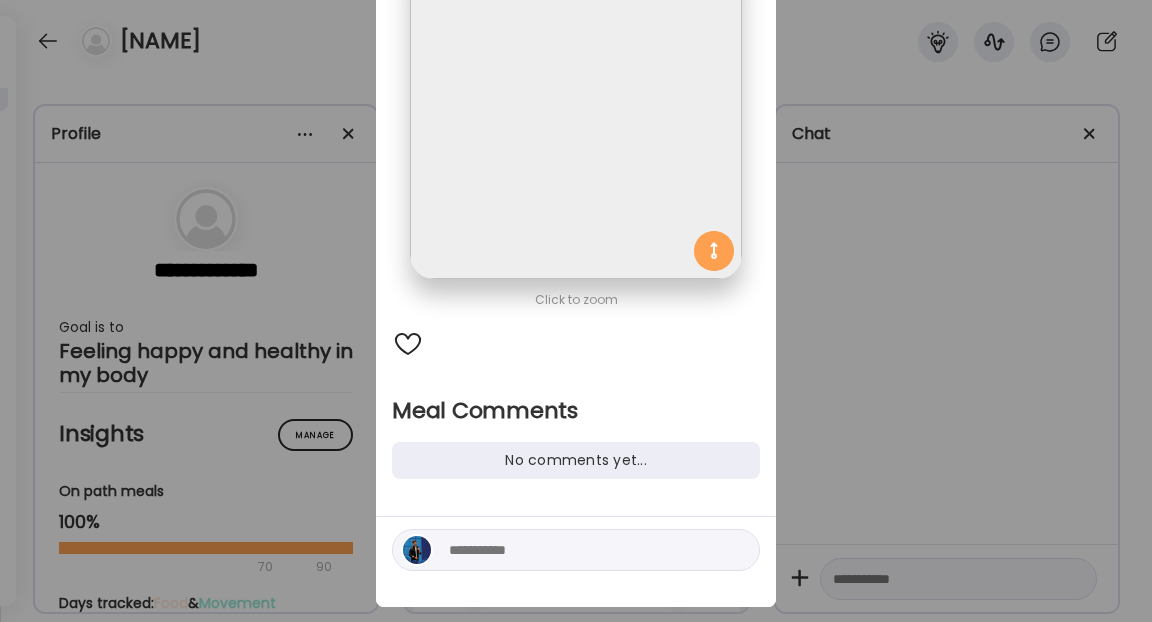 scroll, scrollTop: 180, scrollLeft: 0, axis: vertical 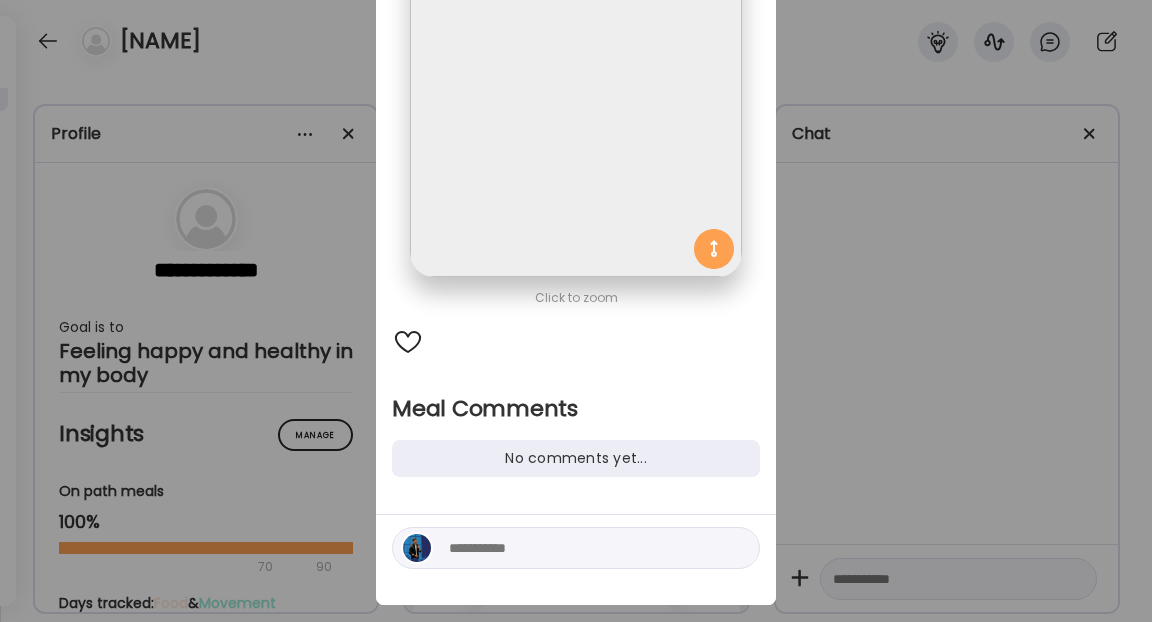 click at bounding box center (584, 548) 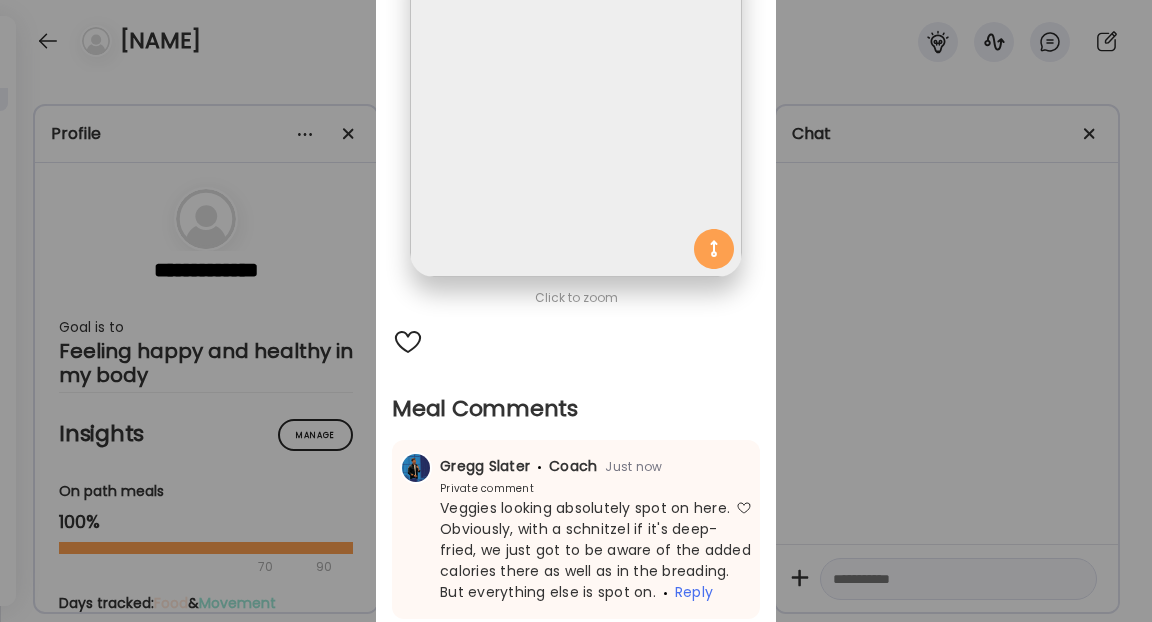click on "Ate Coach Dashboard
Wahoo! It’s official
Take a moment to set up your Coach Profile to give your clients a smooth onboarding experience.
Skip Set up coach profile
Ate Coach Dashboard
1 Image 2 Message 3 Invite
Let’s get you quickly set up
Add a headshot or company logo for client recognition
Skip Next
Ate Coach Dashboard
1 Image 2 Message 3 Invite
Customize your welcome message
This page will be the first thing your clients will see. Add a welcome message to personalize their experience.
Header 32" at bounding box center [576, 311] 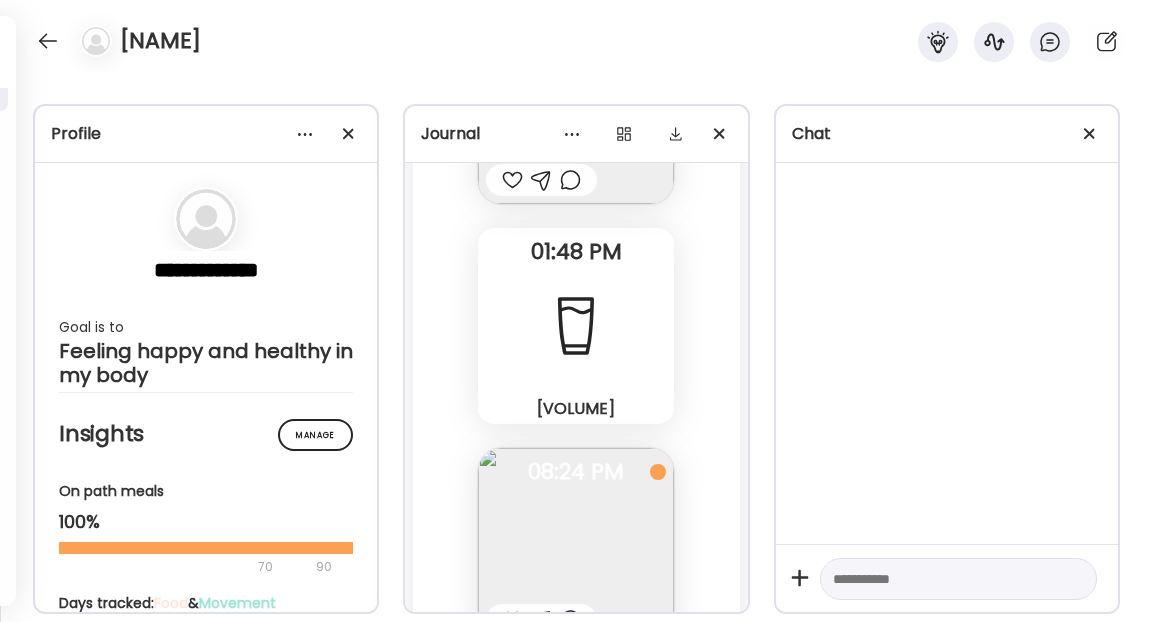 scroll, scrollTop: 32371, scrollLeft: 0, axis: vertical 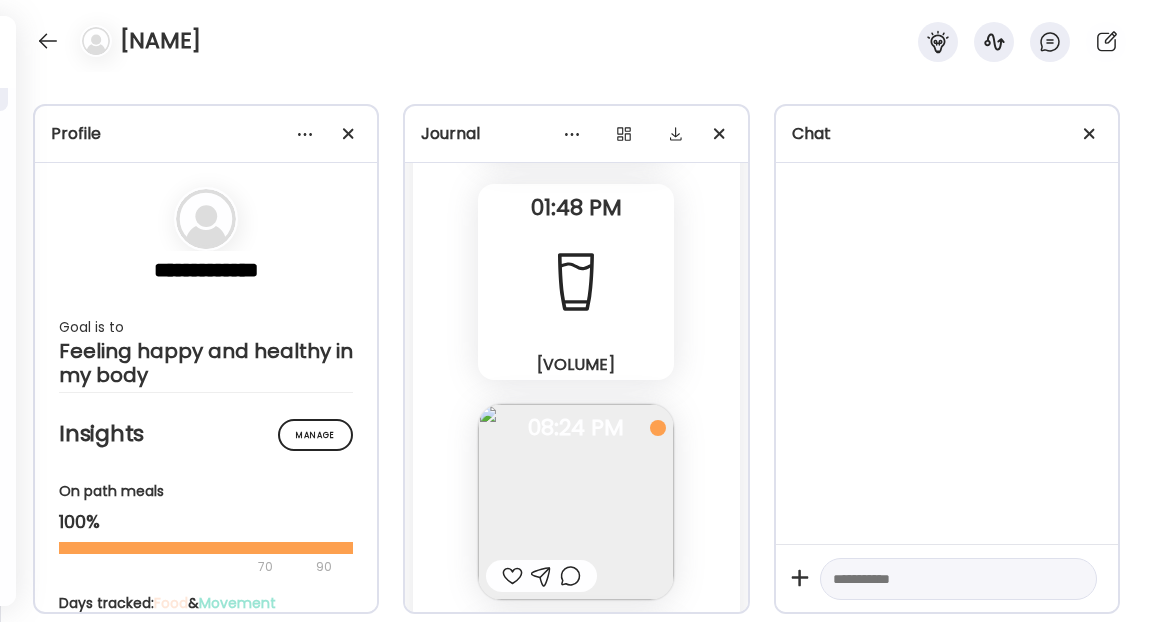click at bounding box center [576, 502] 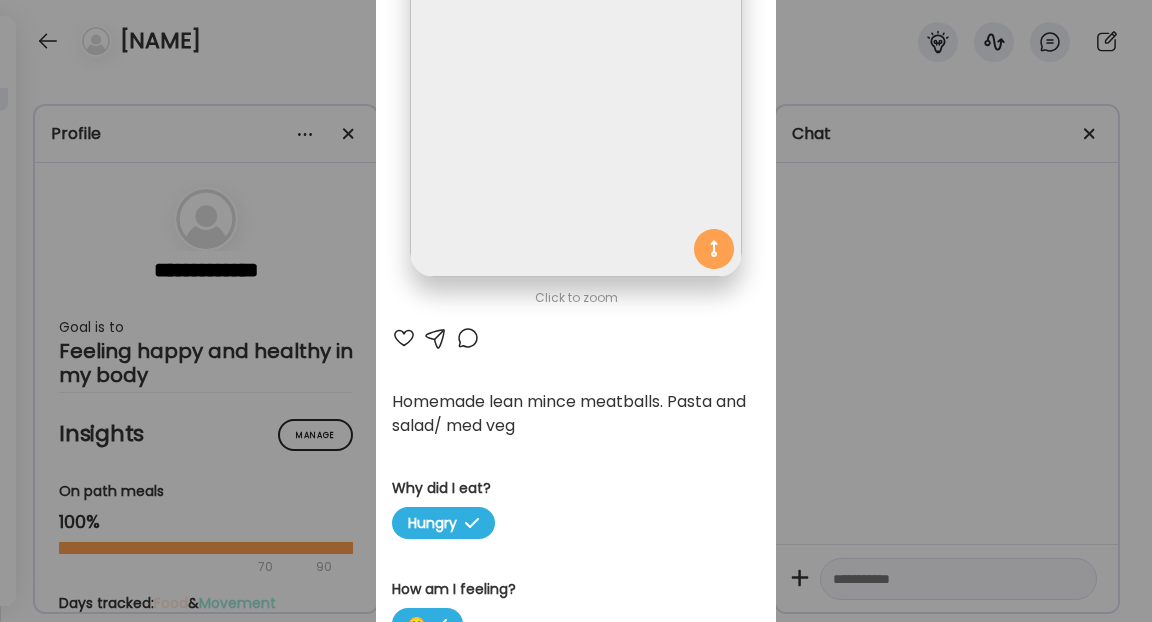 click at bounding box center (468, 338) 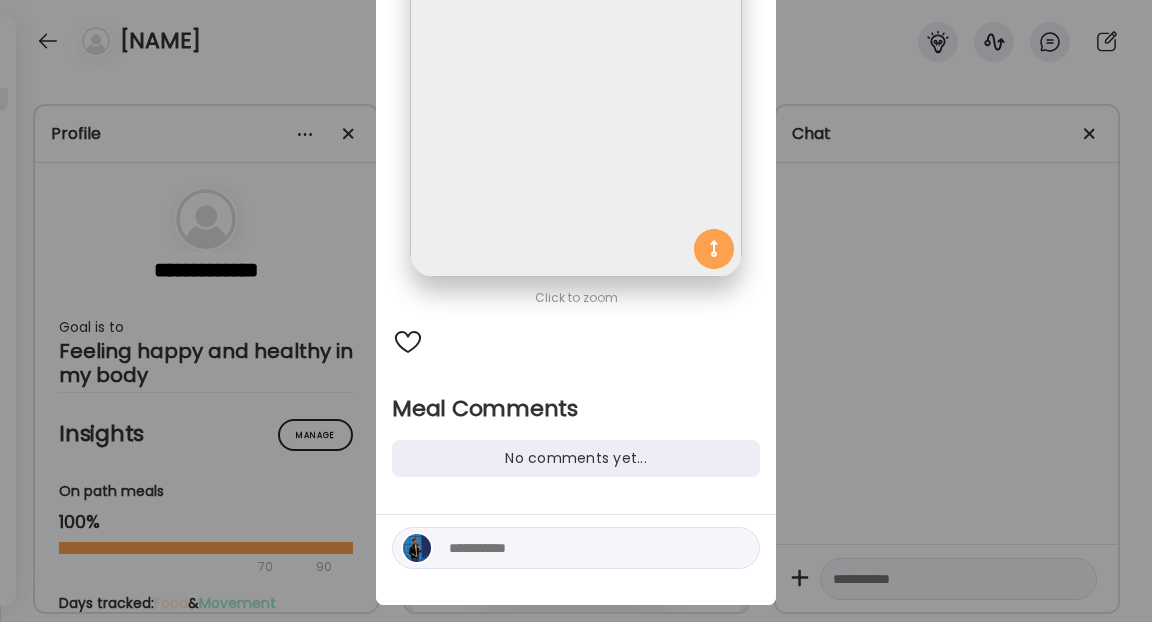 click at bounding box center (584, 548) 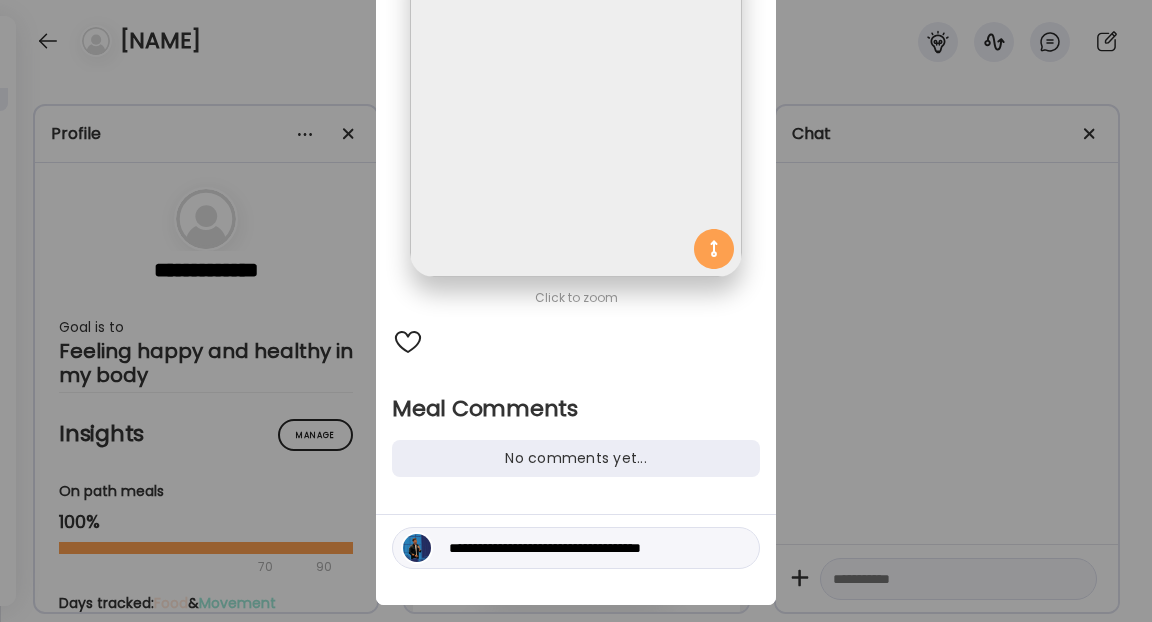 type 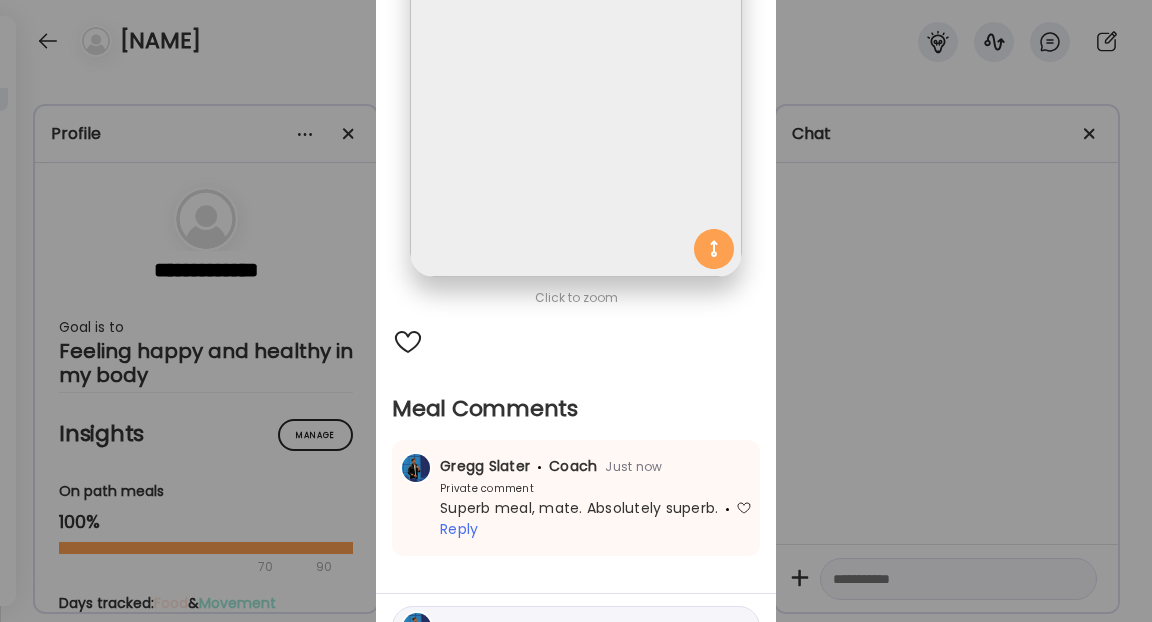 click on "Ate Coach Dashboard
Wahoo! It’s official
Take a moment to set up your Coach Profile to give your clients a smooth onboarding experience.
Skip Set up coach profile
Ate Coach Dashboard
1 Image 2 Message 3 Invite
Let’s get you quickly set up
Add a headshot or company logo for client recognition
Skip Next
Ate Coach Dashboard
1 Image 2 Message 3 Invite
Customize your welcome message
This page will be the first thing your clients will see. Add a welcome message to personalize their experience.
Header 32" at bounding box center [576, 311] 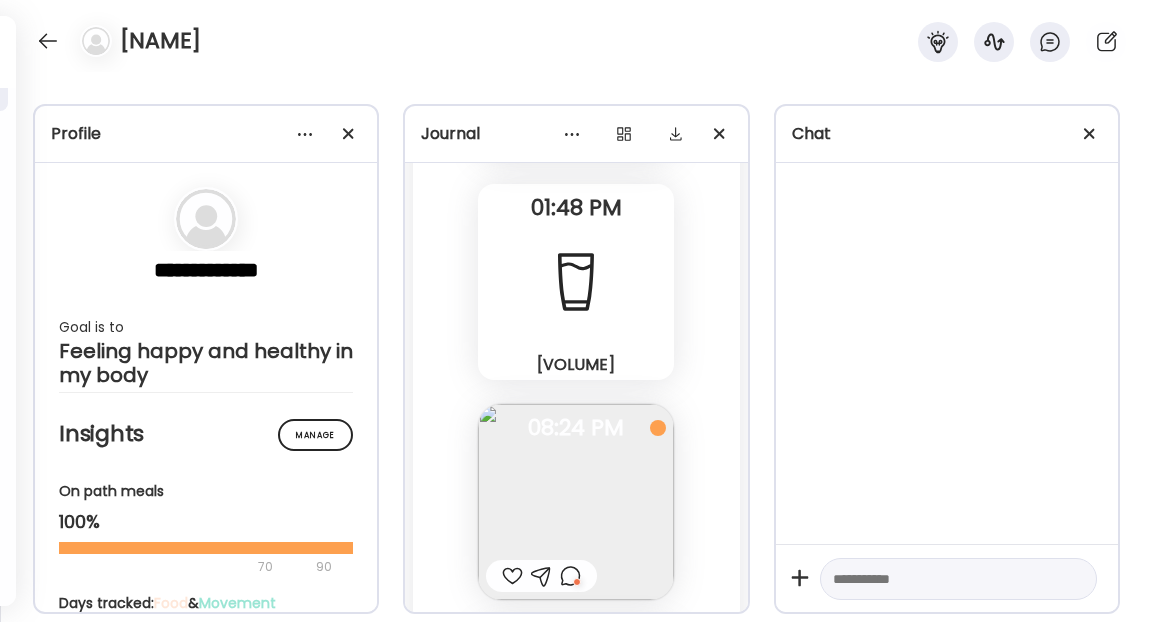 scroll, scrollTop: 32474, scrollLeft: 0, axis: vertical 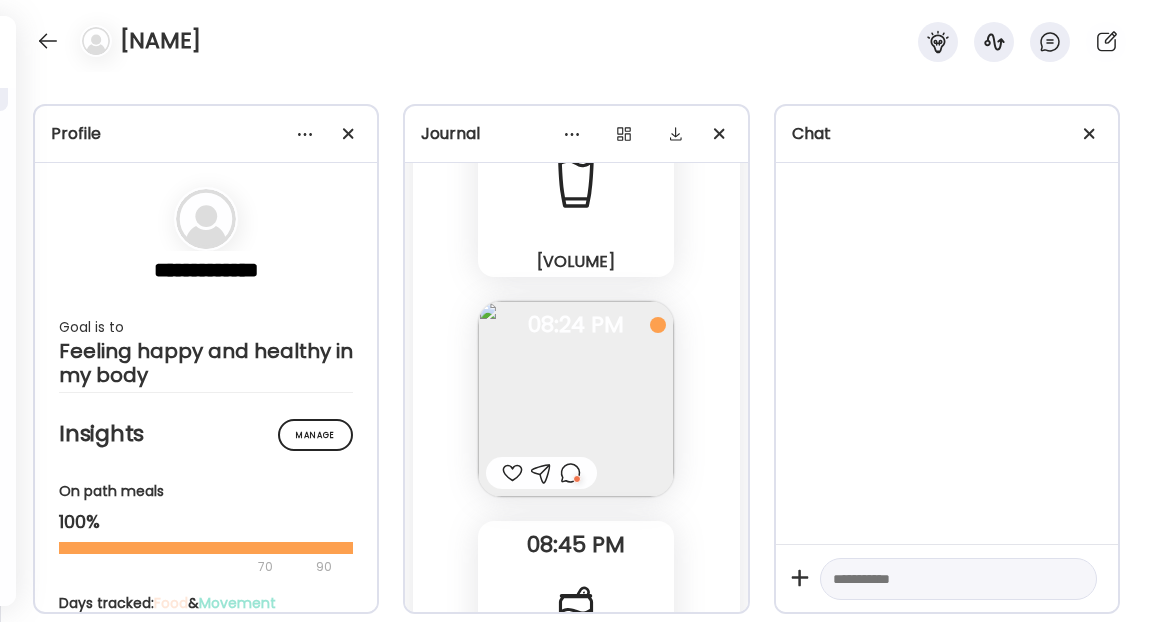click on "[NAME]" at bounding box center [576, 36] 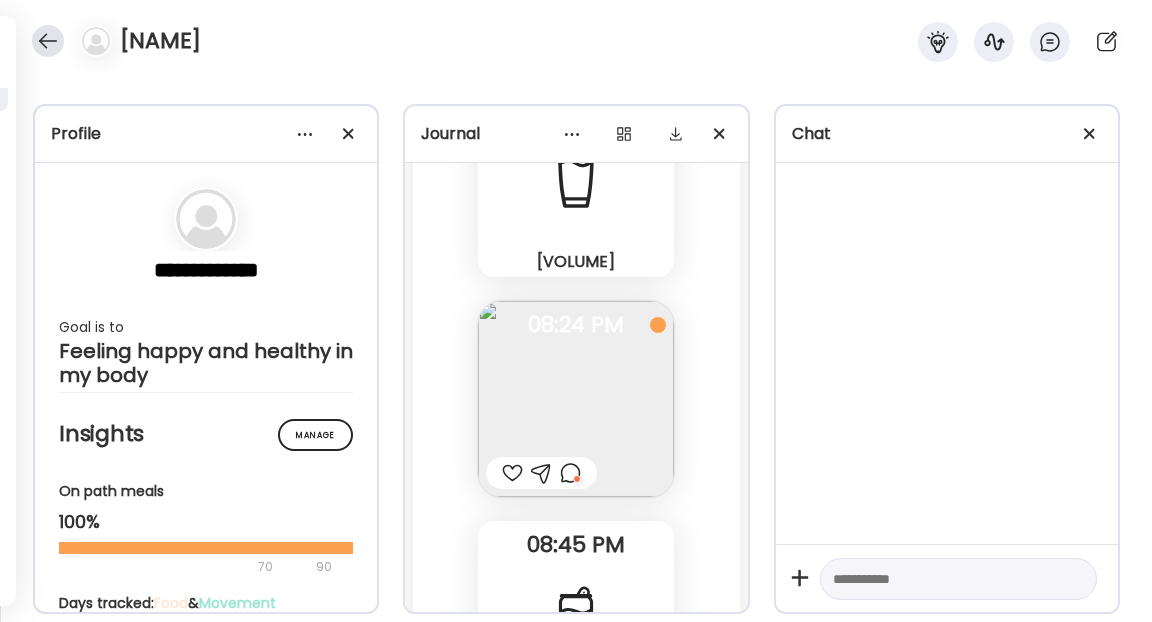 click at bounding box center (48, 41) 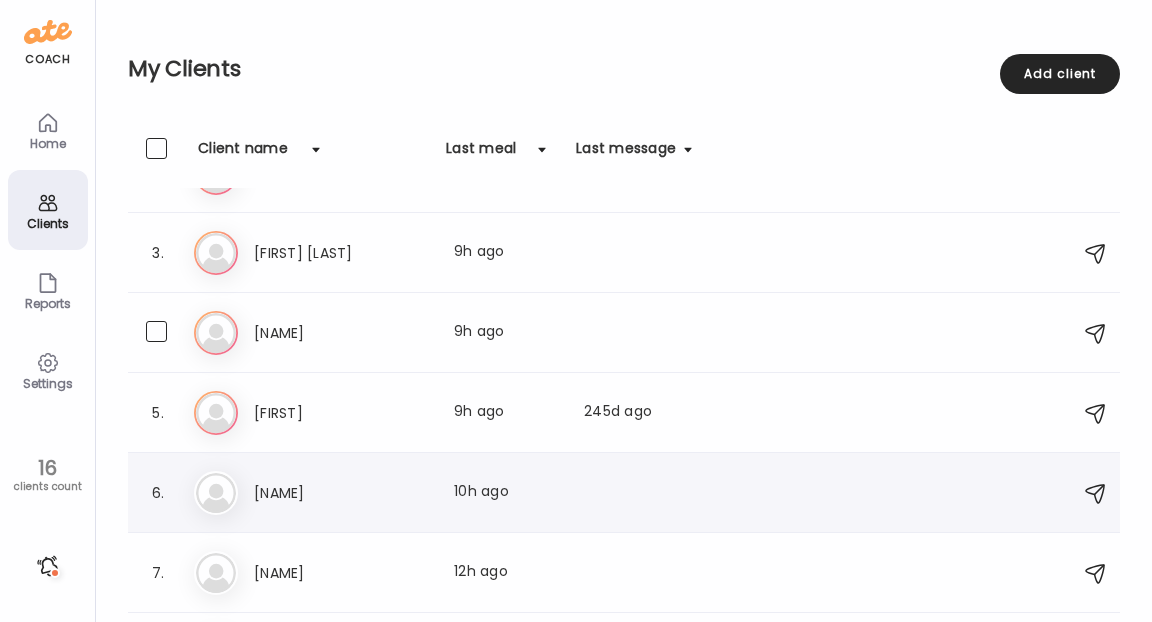 scroll, scrollTop: 54, scrollLeft: 0, axis: vertical 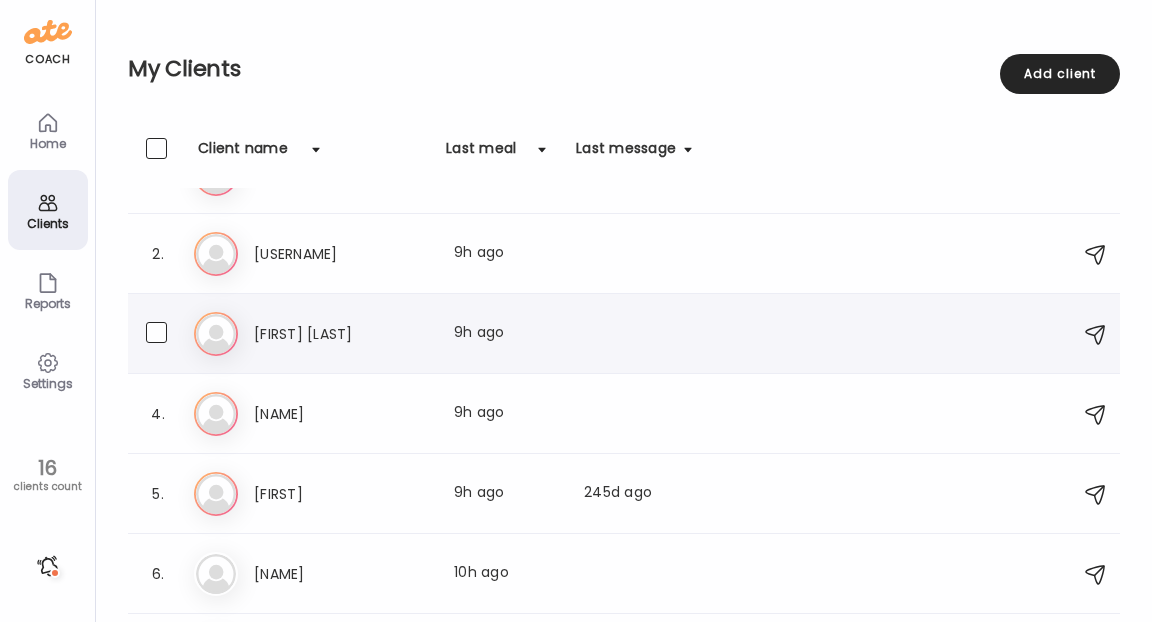 click on "[FIRST] [LAST]" at bounding box center [342, 334] 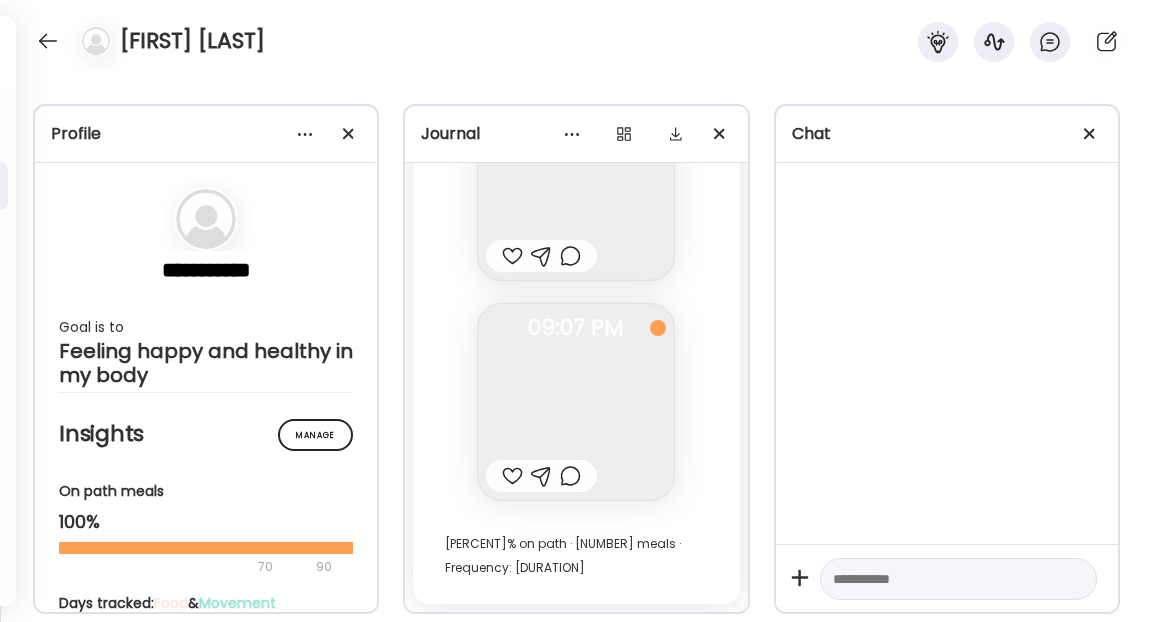 scroll, scrollTop: 6336, scrollLeft: 0, axis: vertical 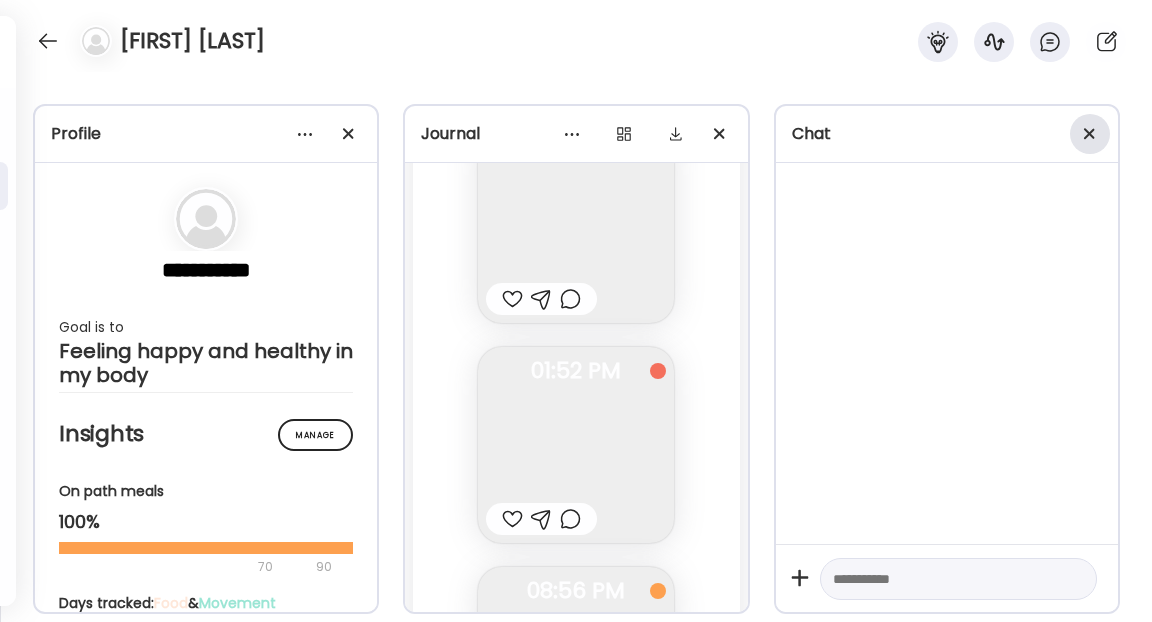 click at bounding box center (1089, 133) 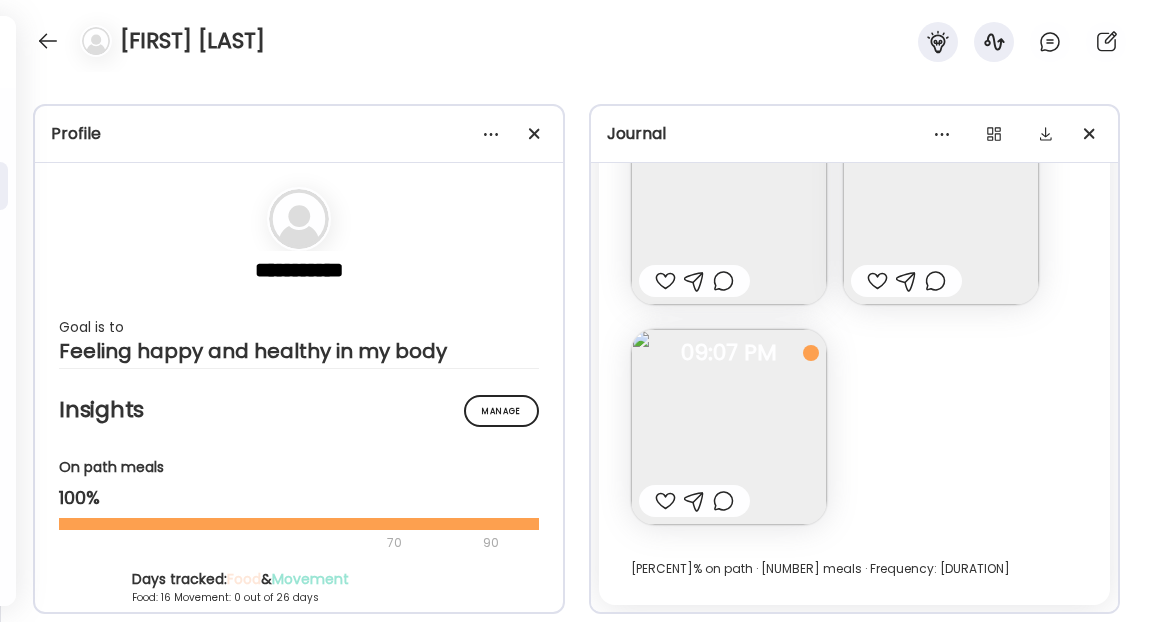 scroll, scrollTop: 15384, scrollLeft: 0, axis: vertical 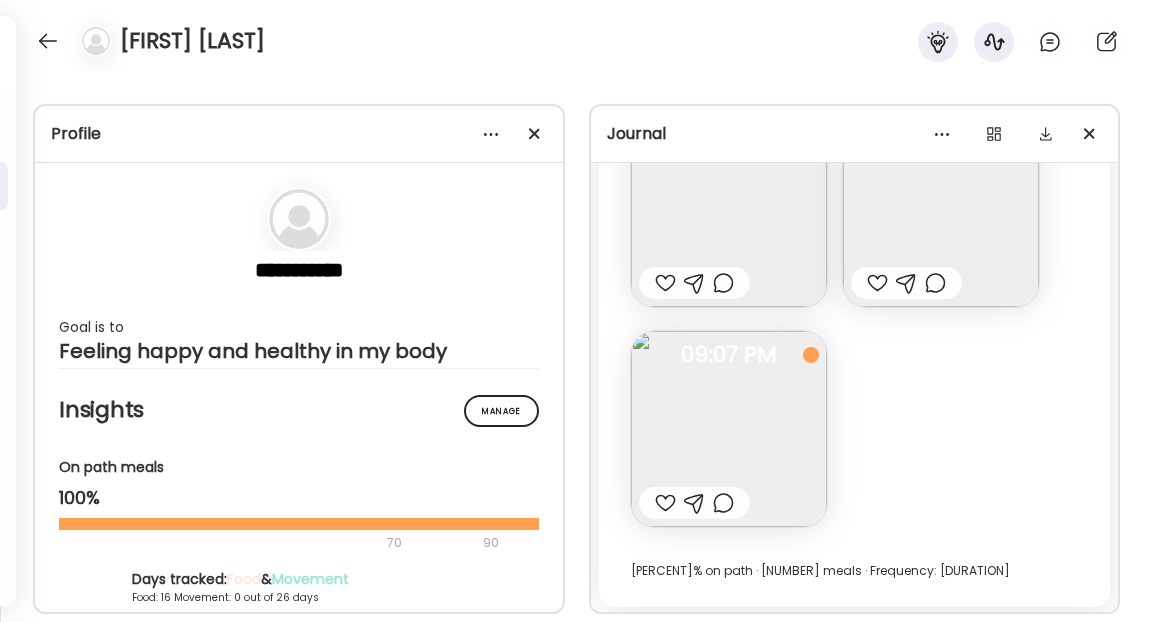 click at bounding box center [665, 503] 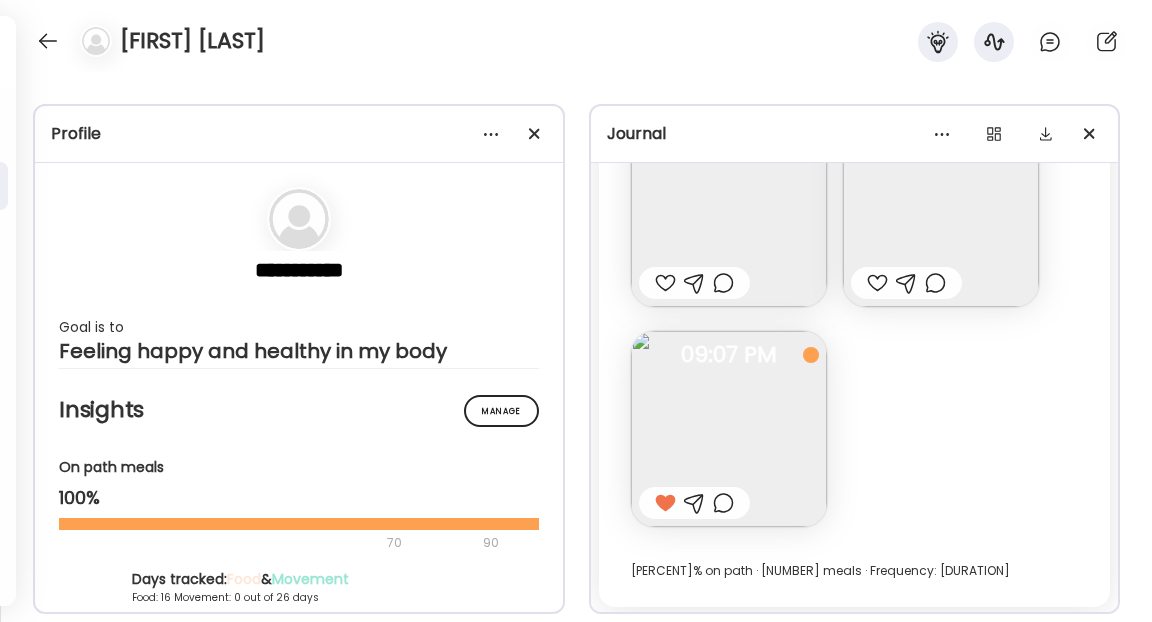 click at bounding box center (877, 283) 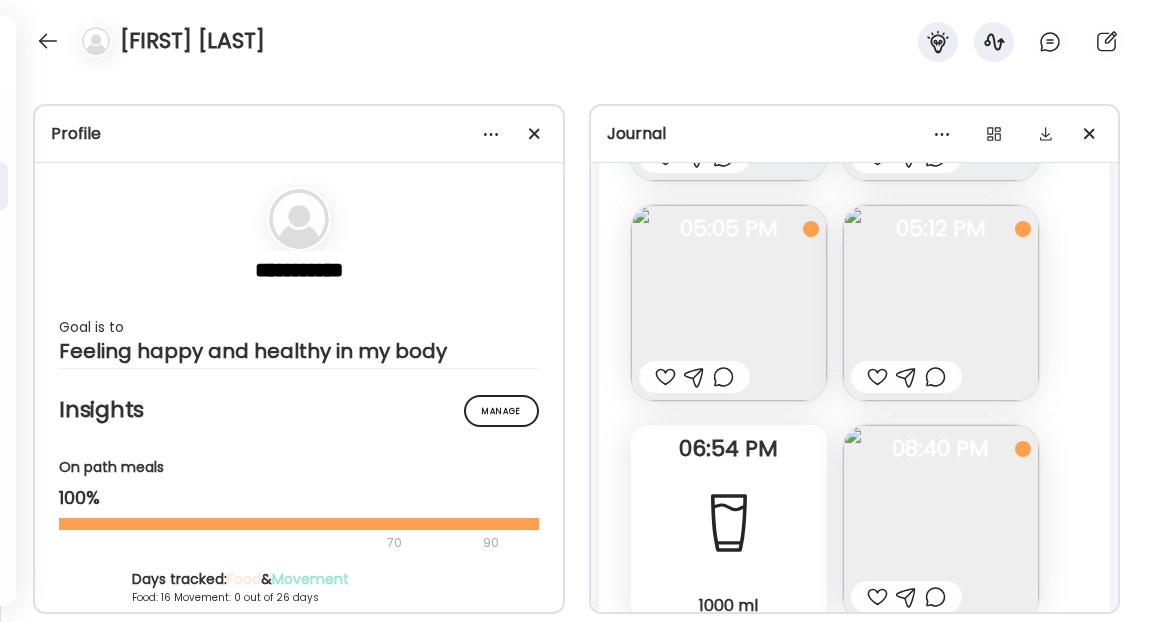 scroll, scrollTop: 14600, scrollLeft: 0, axis: vertical 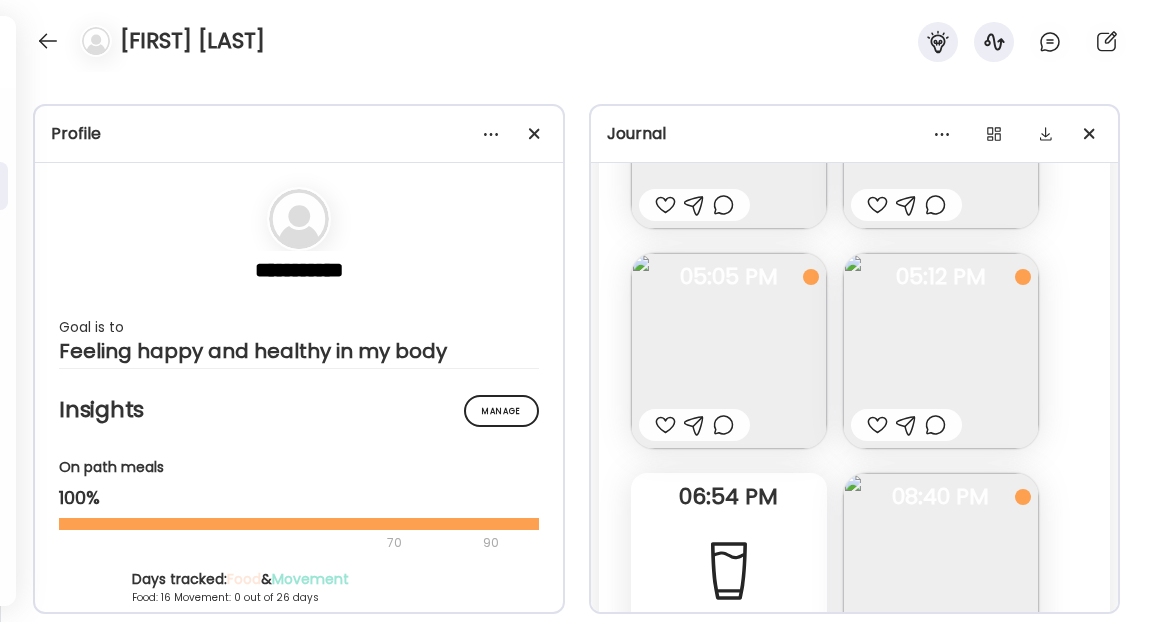 click at bounding box center [729, 351] 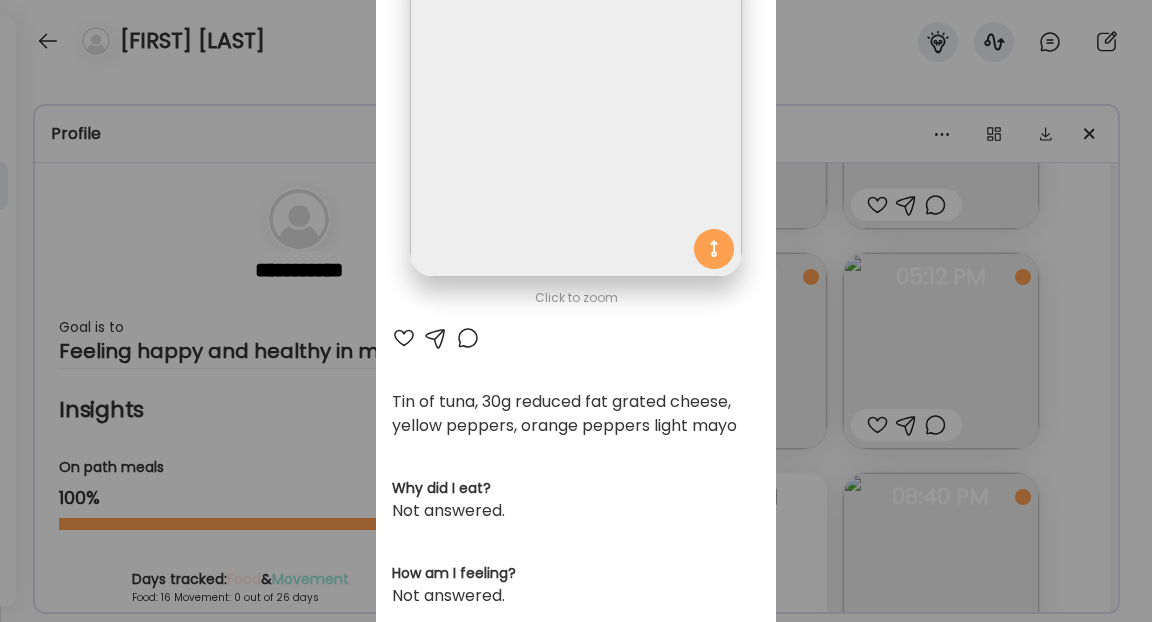 click at bounding box center [404, 338] 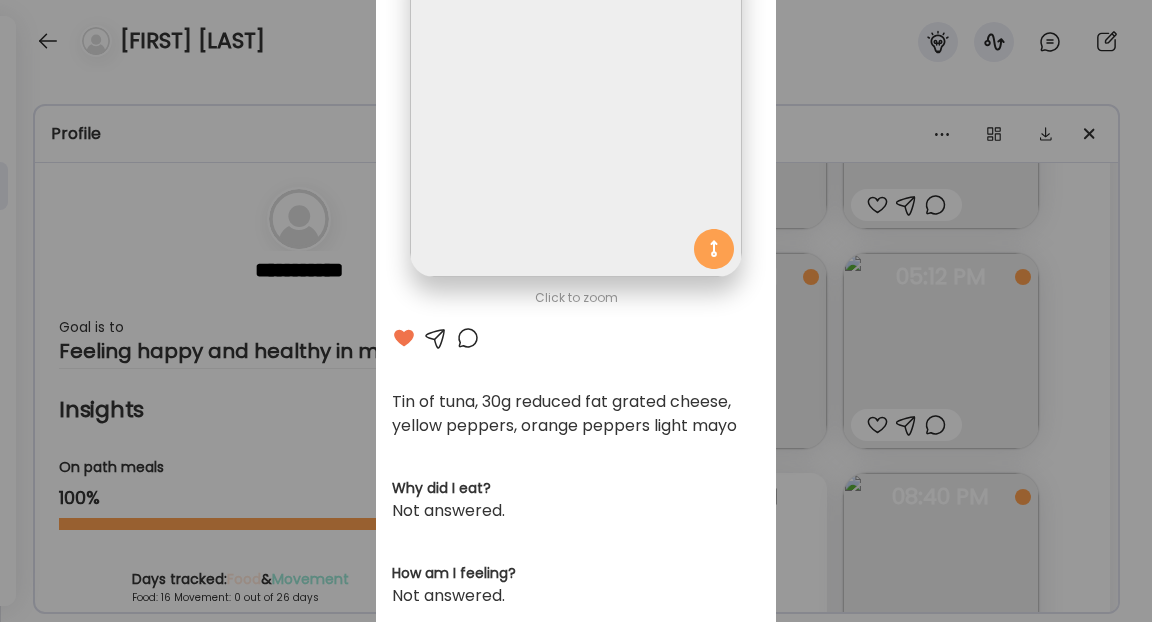 click on "Ate Coach Dashboard
Wahoo! It’s official
Take a moment to set up your Coach Profile to give your clients a smooth onboarding experience.
Skip Set up coach profile
Ate Coach Dashboard
1 Image 2 Message 3 Invite
Let’s get you quickly set up
Add a headshot or company logo for client recognition
Skip Next
Ate Coach Dashboard
1 Image 2 Message 3 Invite
Customize your welcome message
This page will be the first thing your clients will see. Add a welcome message to personalize their experience.
Header 32" at bounding box center (576, 311) 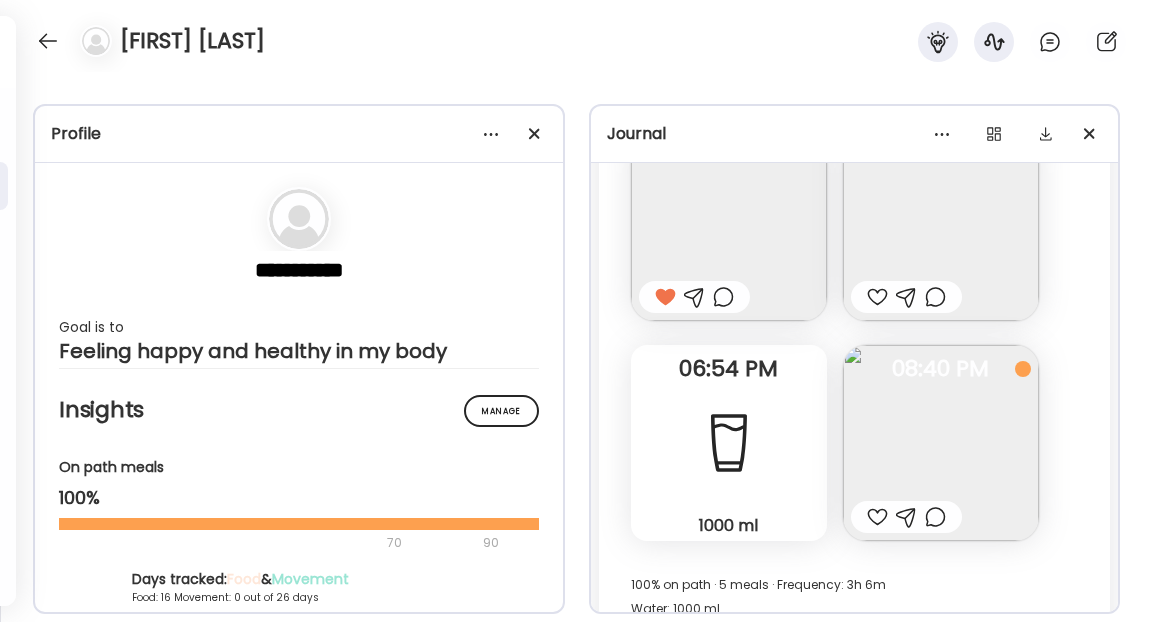 scroll, scrollTop: 14742, scrollLeft: 0, axis: vertical 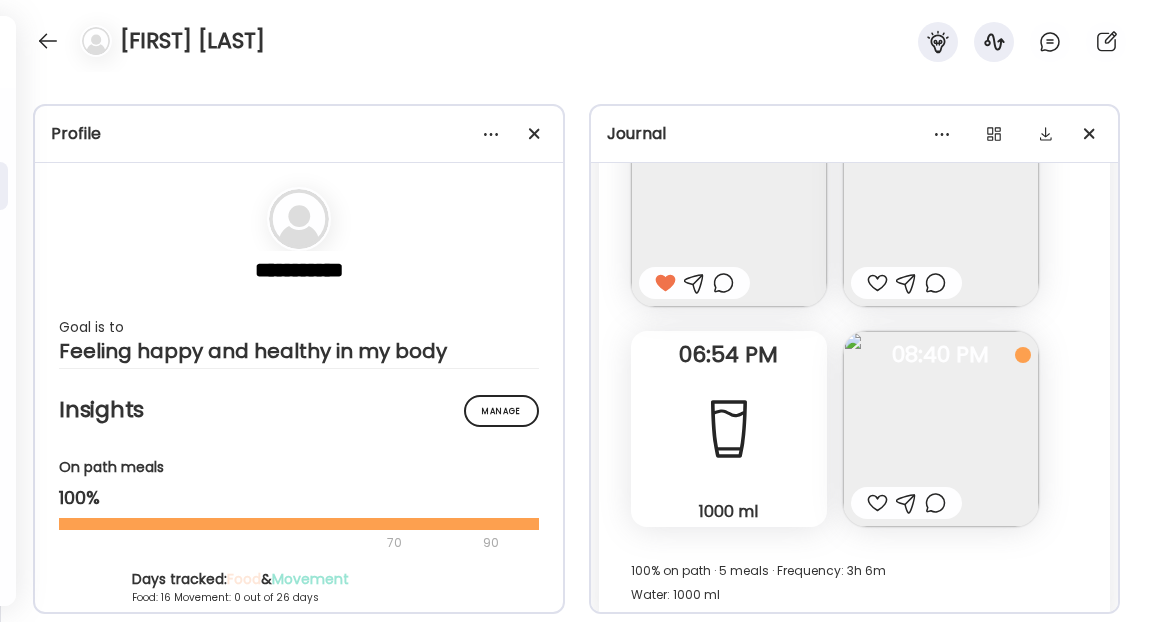 click at bounding box center (941, 429) 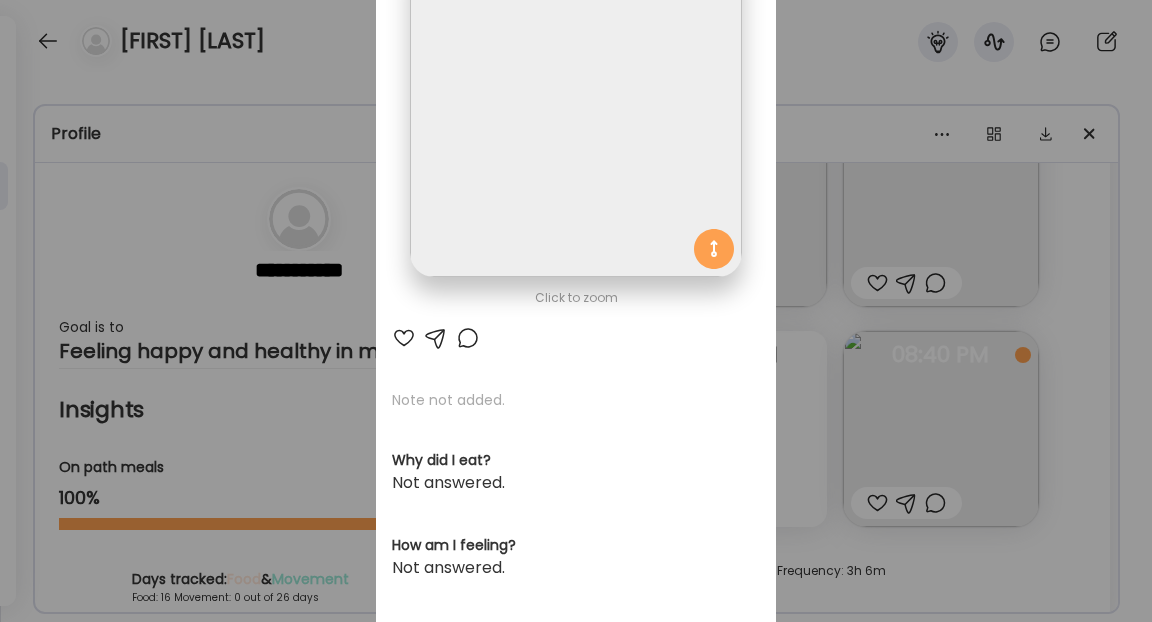 click on "Ate Coach Dashboard
Wahoo! It’s official
Take a moment to set up your Coach Profile to give your clients a smooth onboarding experience.
Skip Set up coach profile
Ate Coach Dashboard
1 Image 2 Message 3 Invite
Let’s get you quickly set up
Add a headshot or company logo for client recognition
Skip Next
Ate Coach Dashboard
1 Image 2 Message 3 Invite
Customize your welcome message
This page will be the first thing your clients will see. Add a welcome message to personalize their experience.
Header 32" at bounding box center (576, 311) 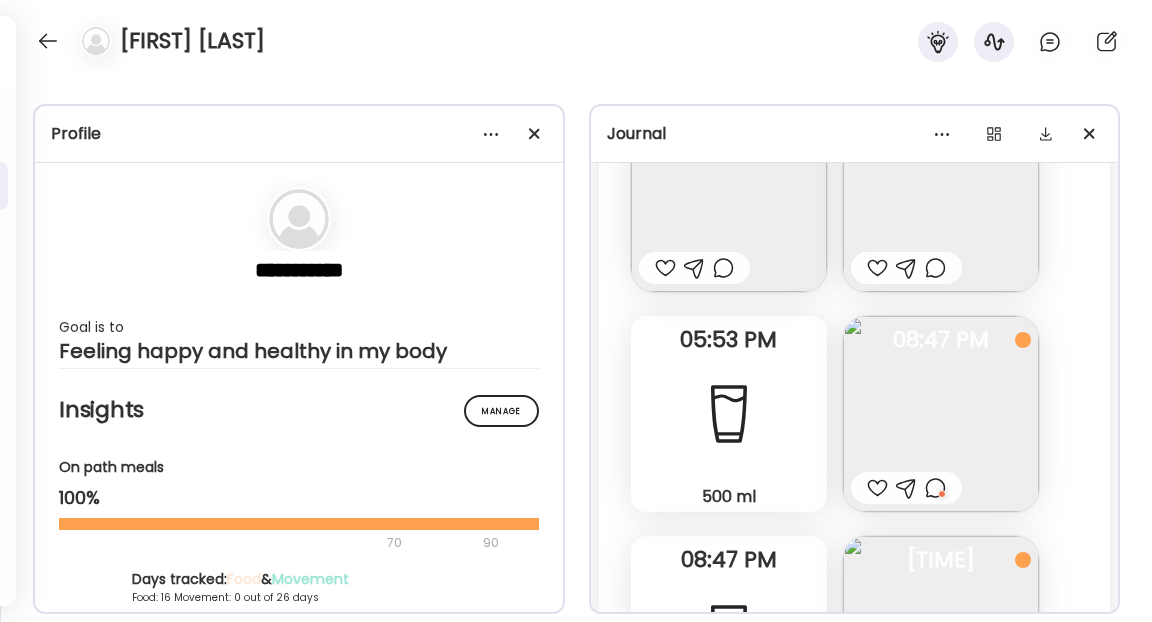 scroll, scrollTop: 13679, scrollLeft: 0, axis: vertical 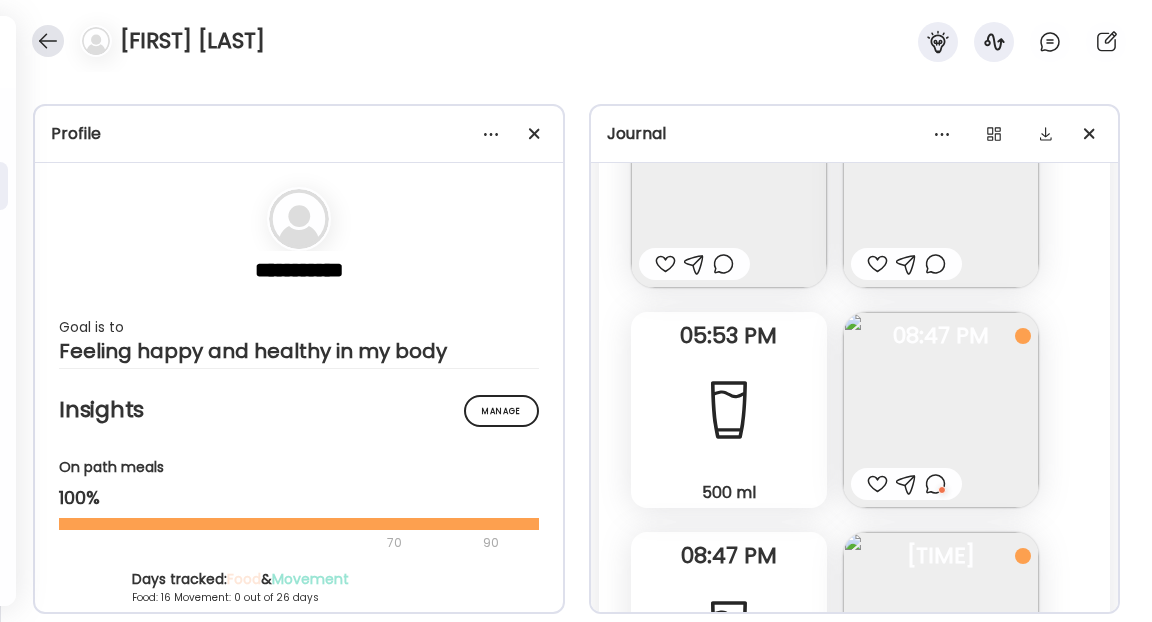 click at bounding box center (48, 41) 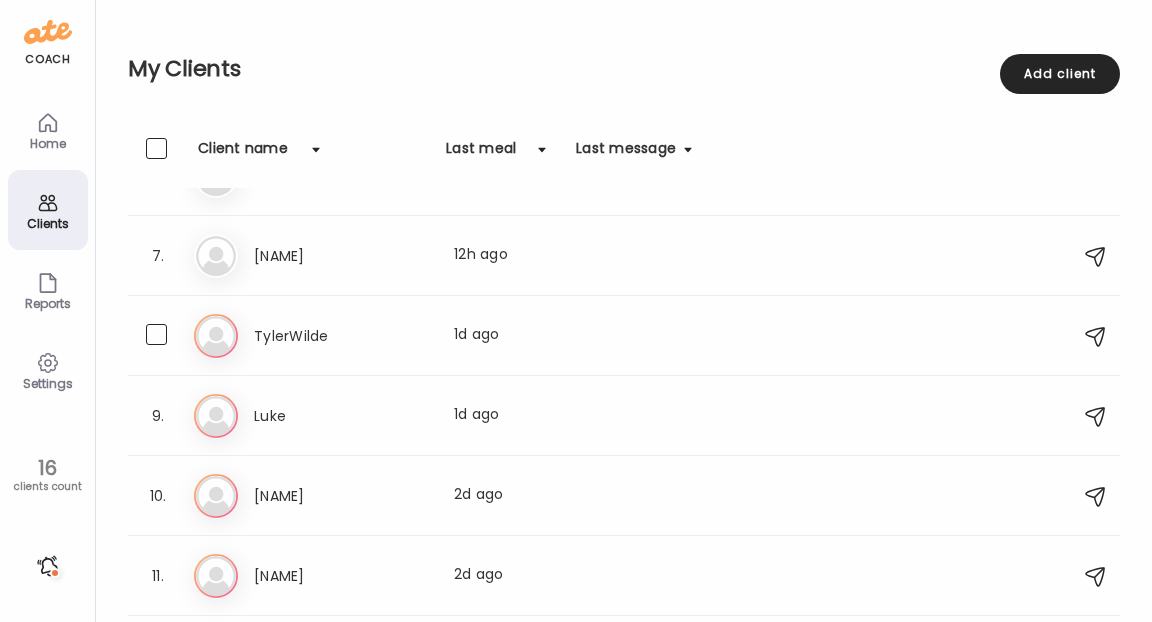 scroll, scrollTop: 454, scrollLeft: 0, axis: vertical 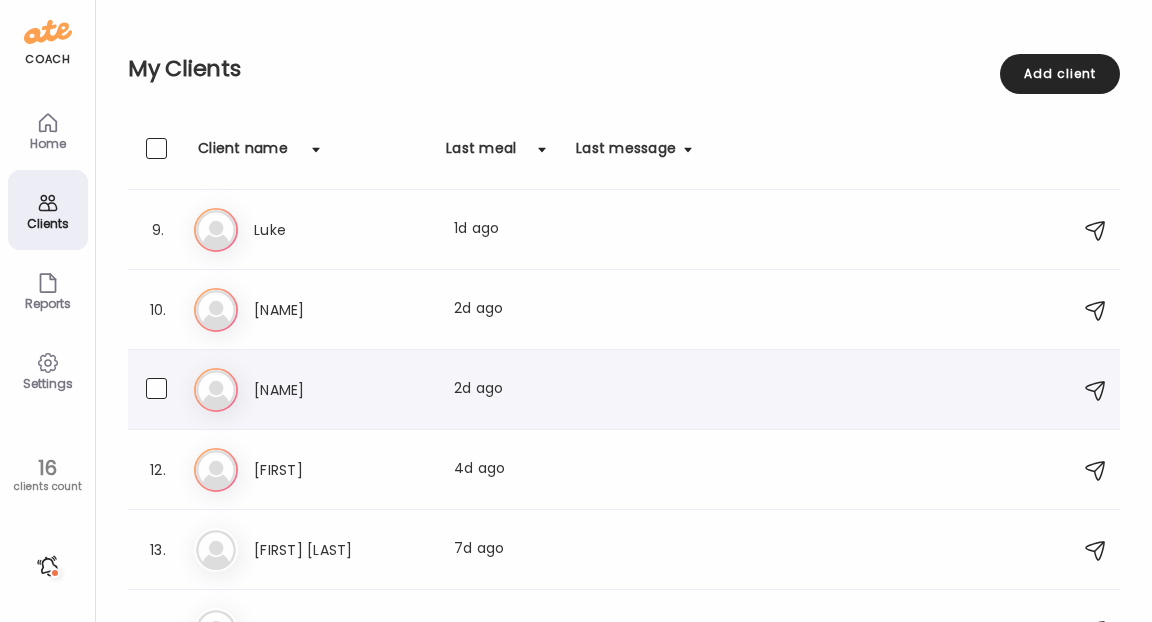 click on "[NAME]" at bounding box center (342, 390) 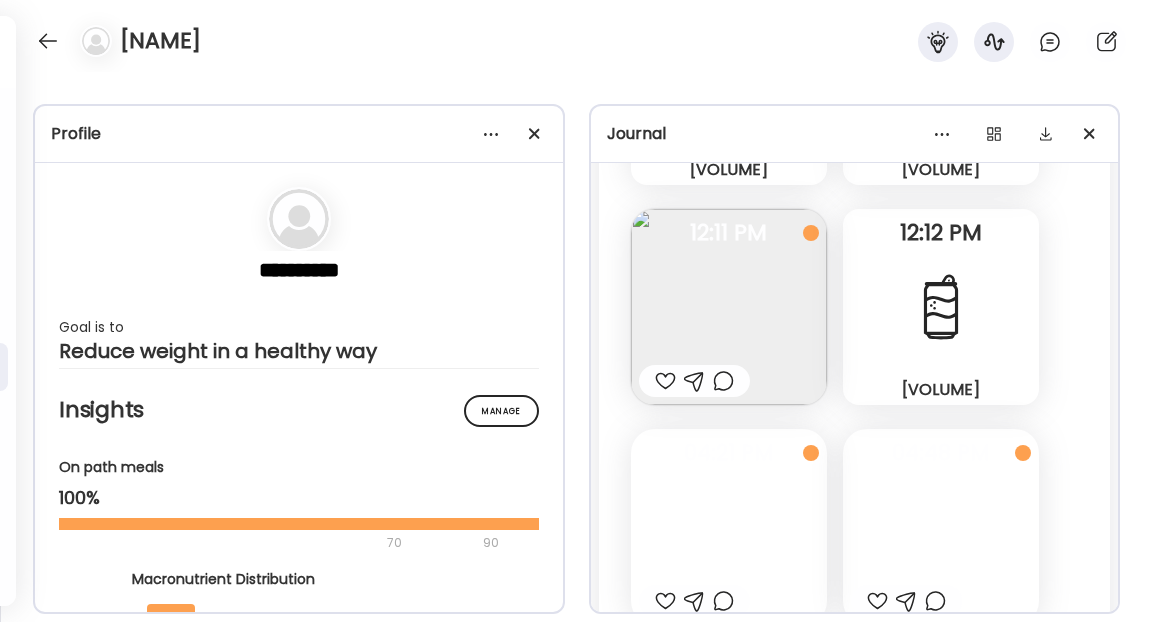 scroll, scrollTop: 14562, scrollLeft: 0, axis: vertical 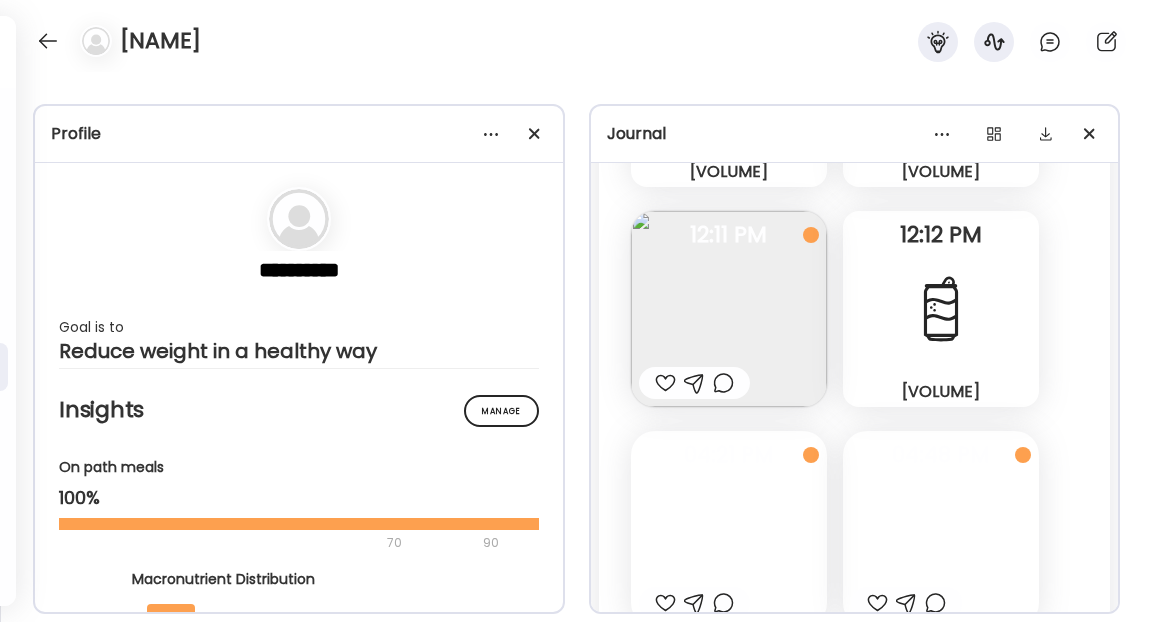 click at bounding box center (665, 383) 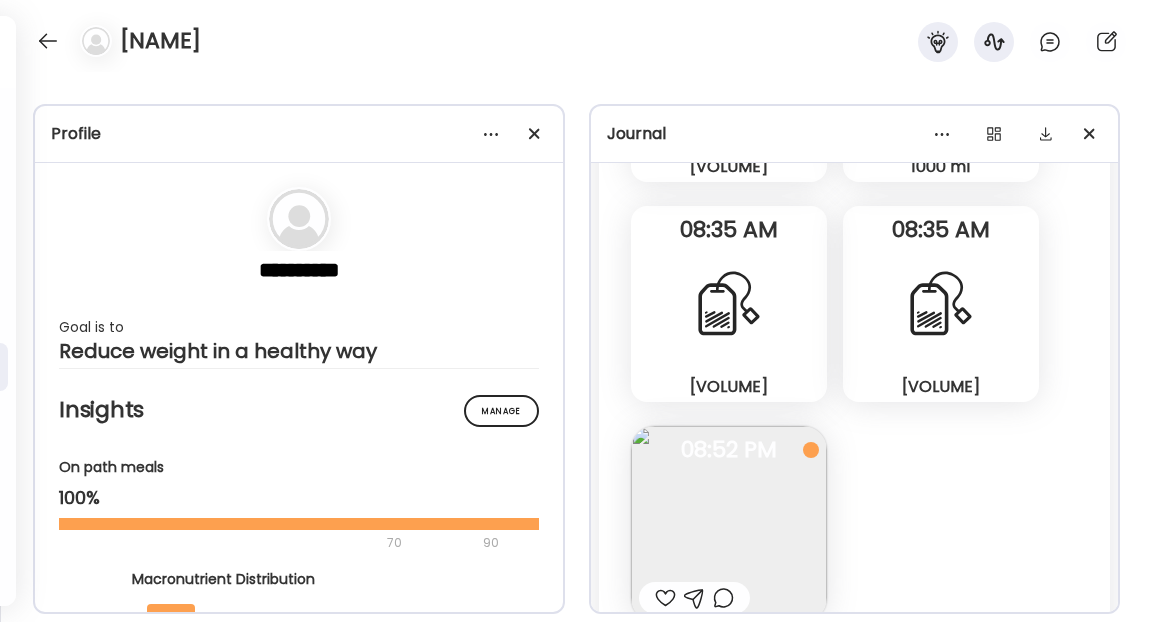 scroll, scrollTop: 13092, scrollLeft: 0, axis: vertical 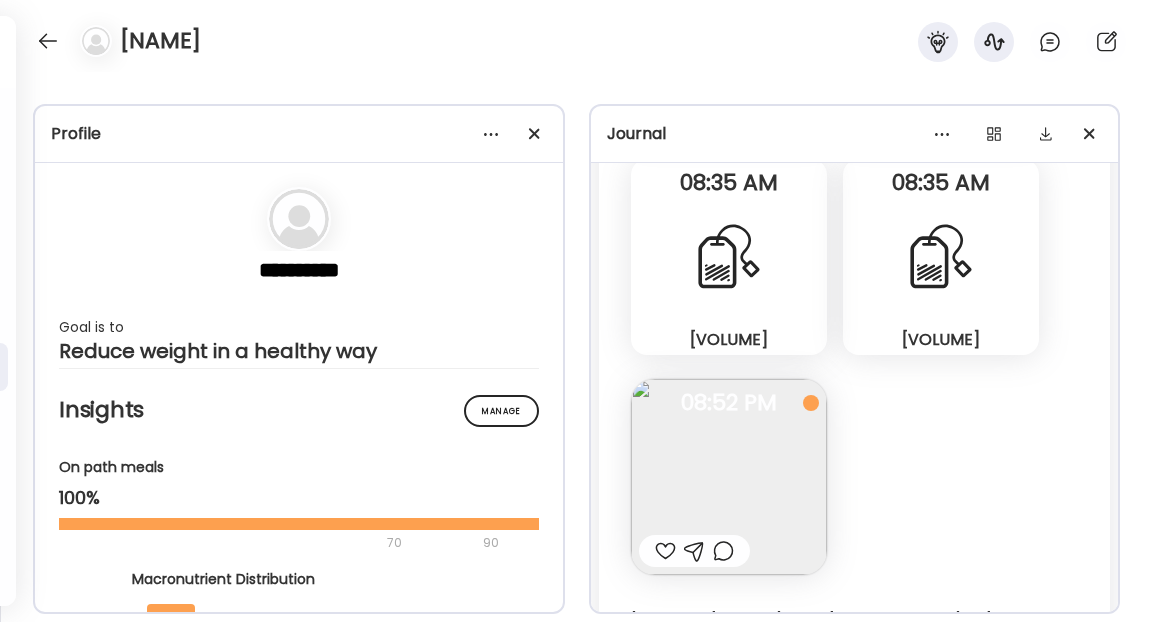 click at bounding box center (665, 551) 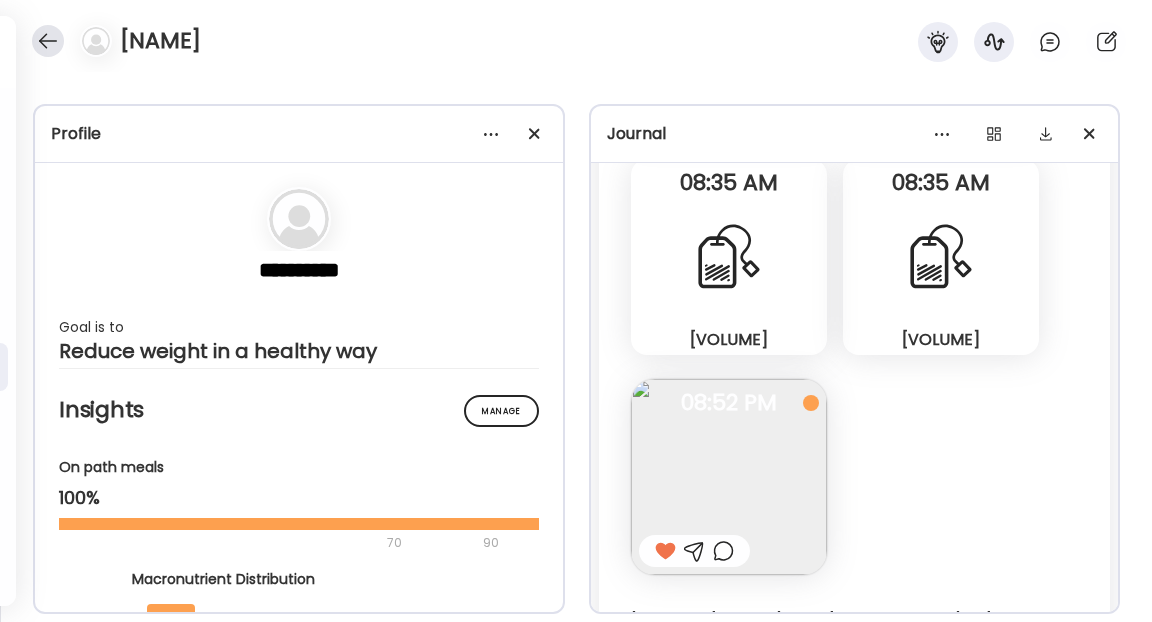 click at bounding box center [48, 41] 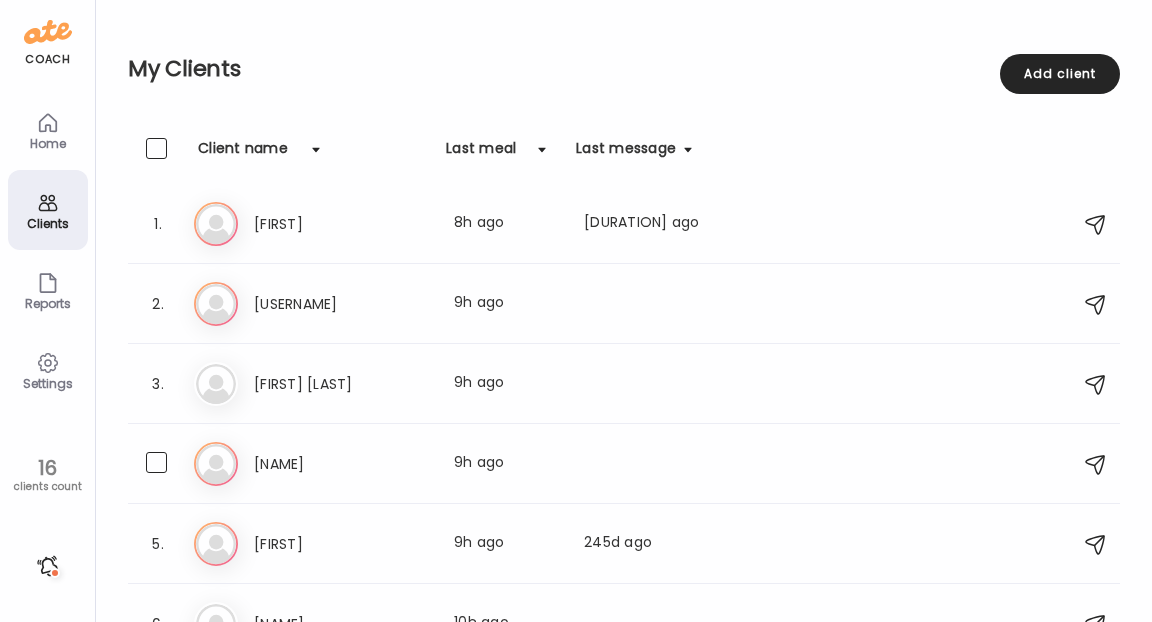 scroll, scrollTop: 0, scrollLeft: 0, axis: both 